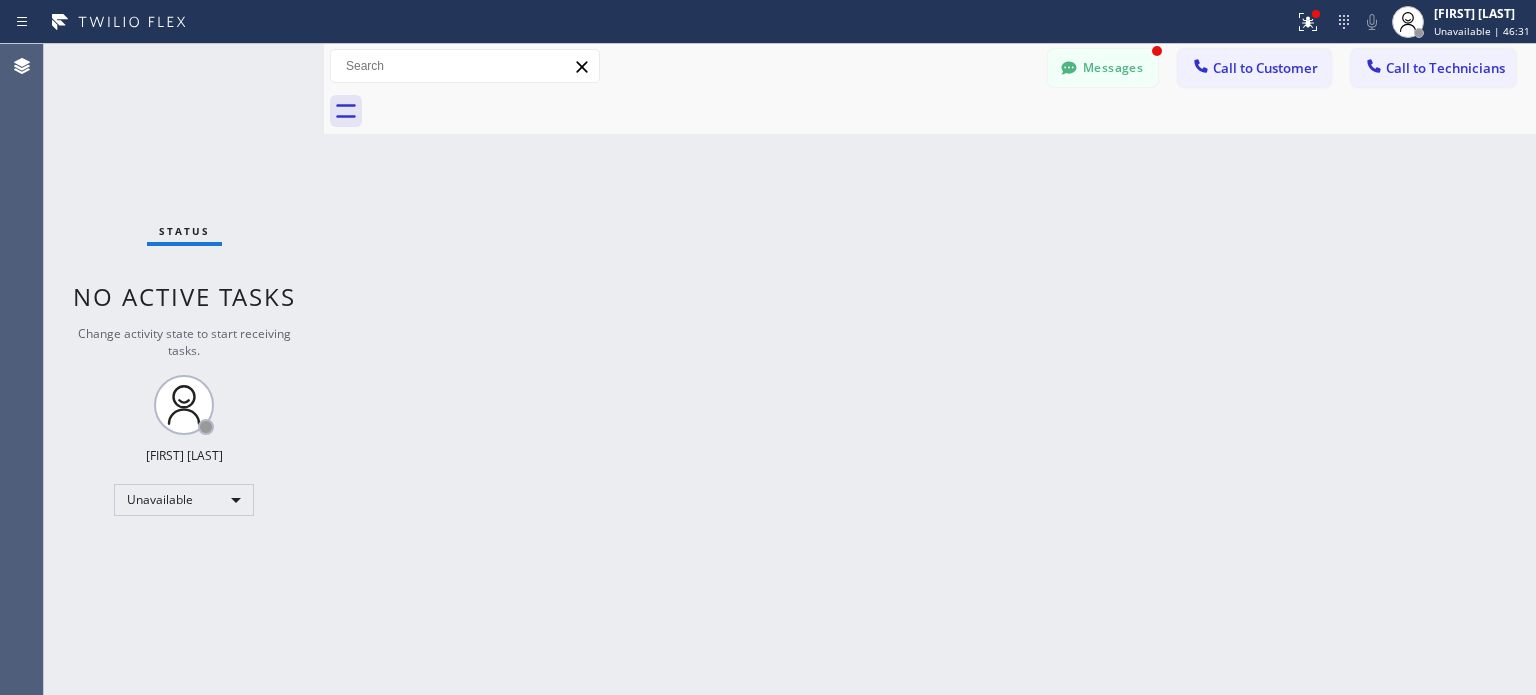 scroll, scrollTop: 0, scrollLeft: 0, axis: both 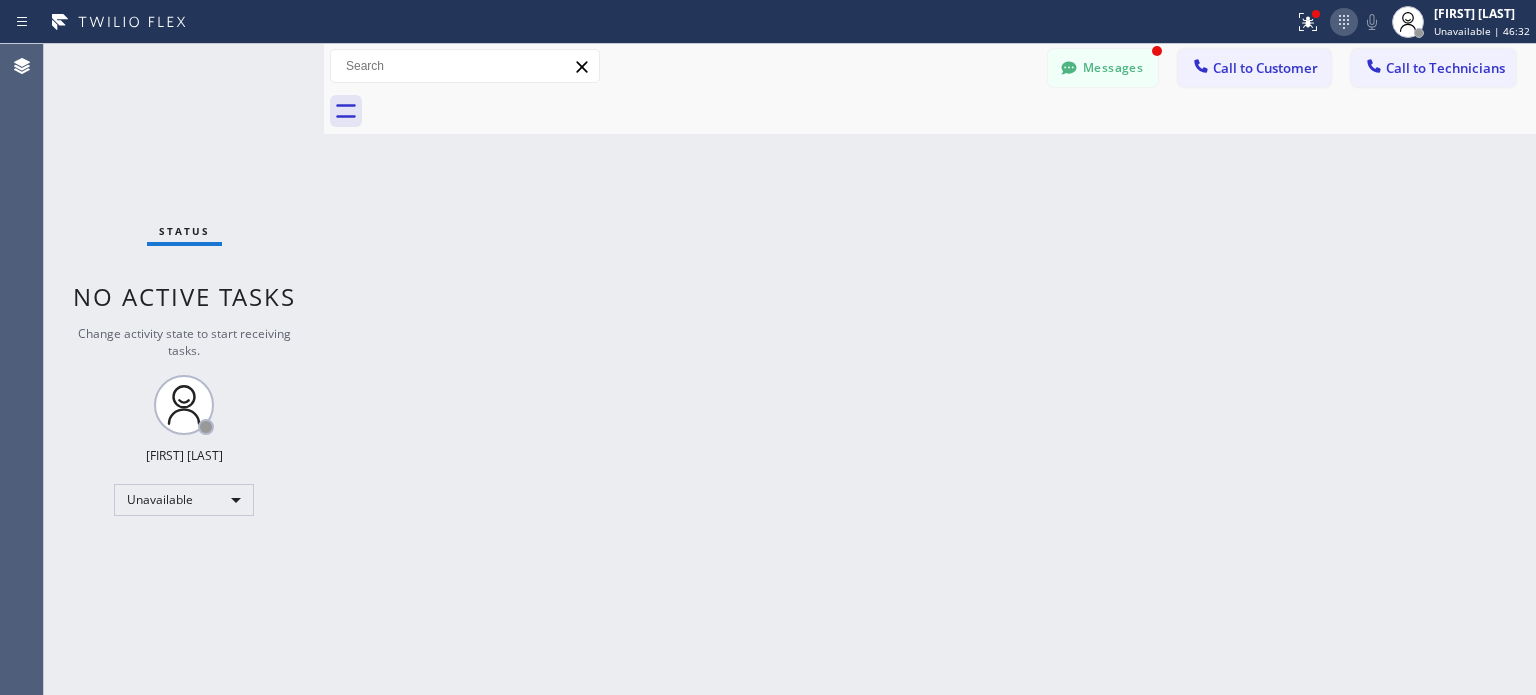 click at bounding box center [1344, 22] 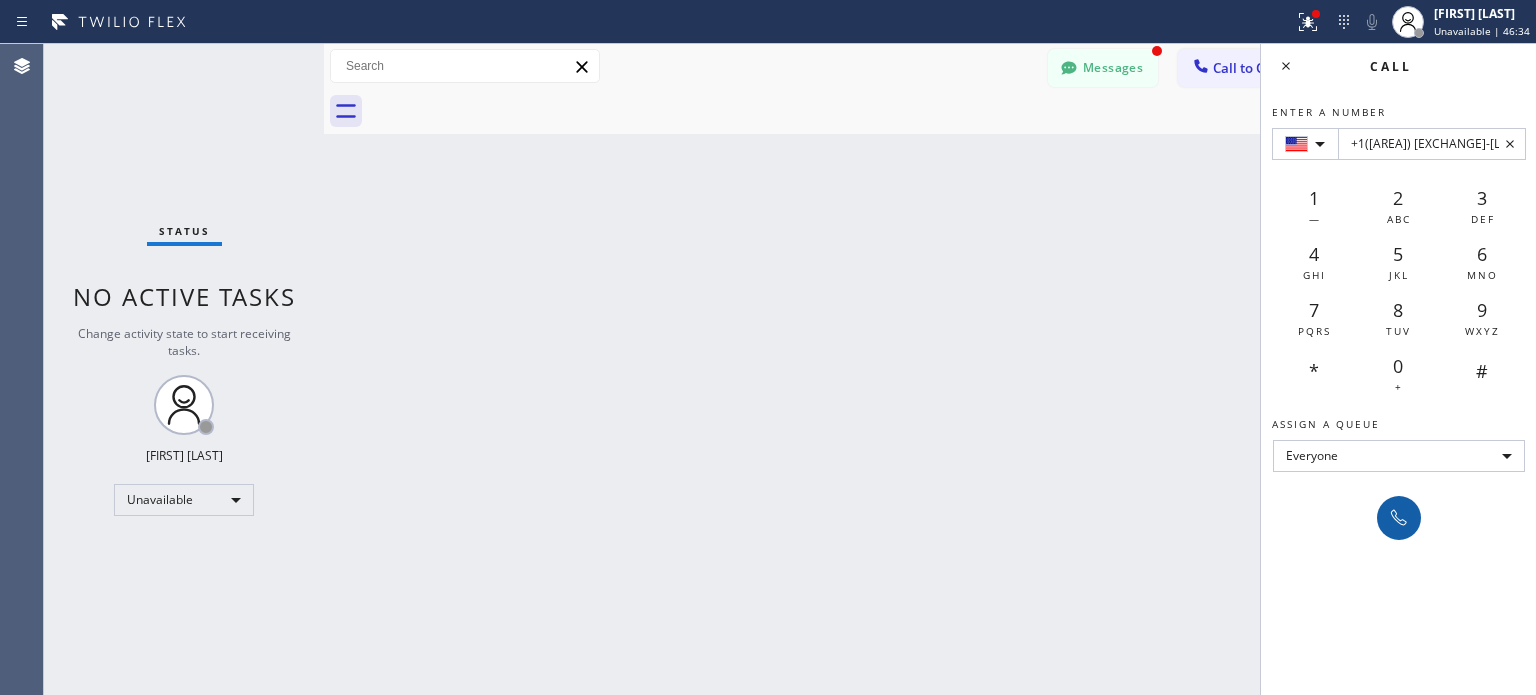 type on "+1([AREA]) [EXCHANGE]-[LINE]" 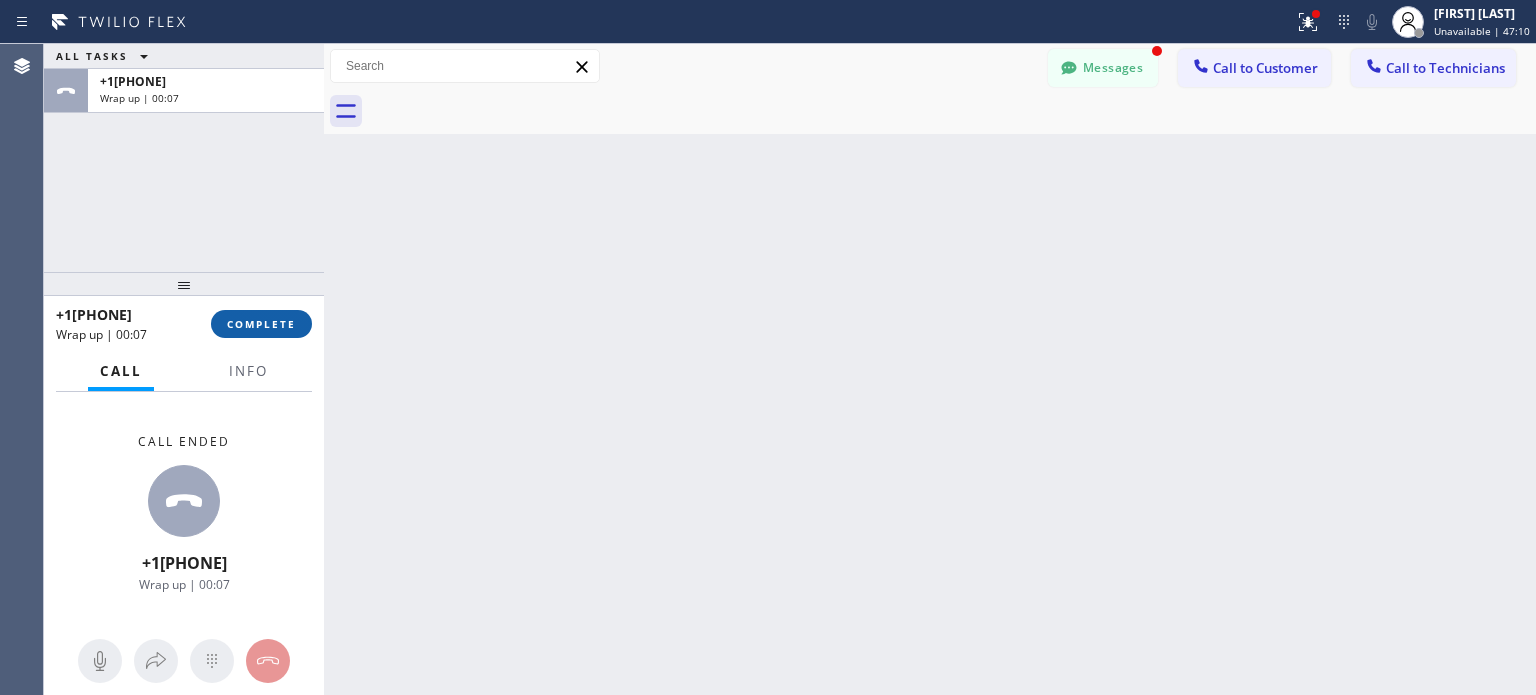 click on "COMPLETE" at bounding box center [261, 324] 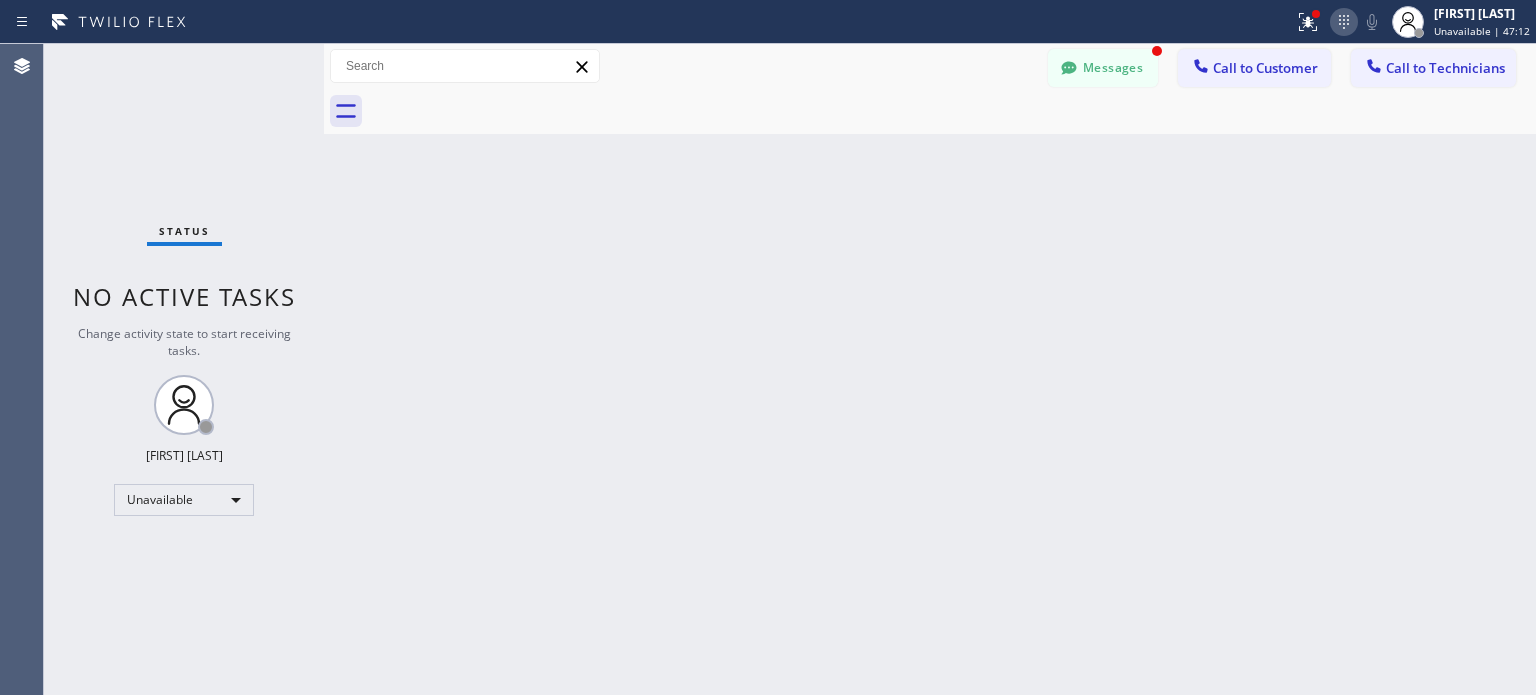 click 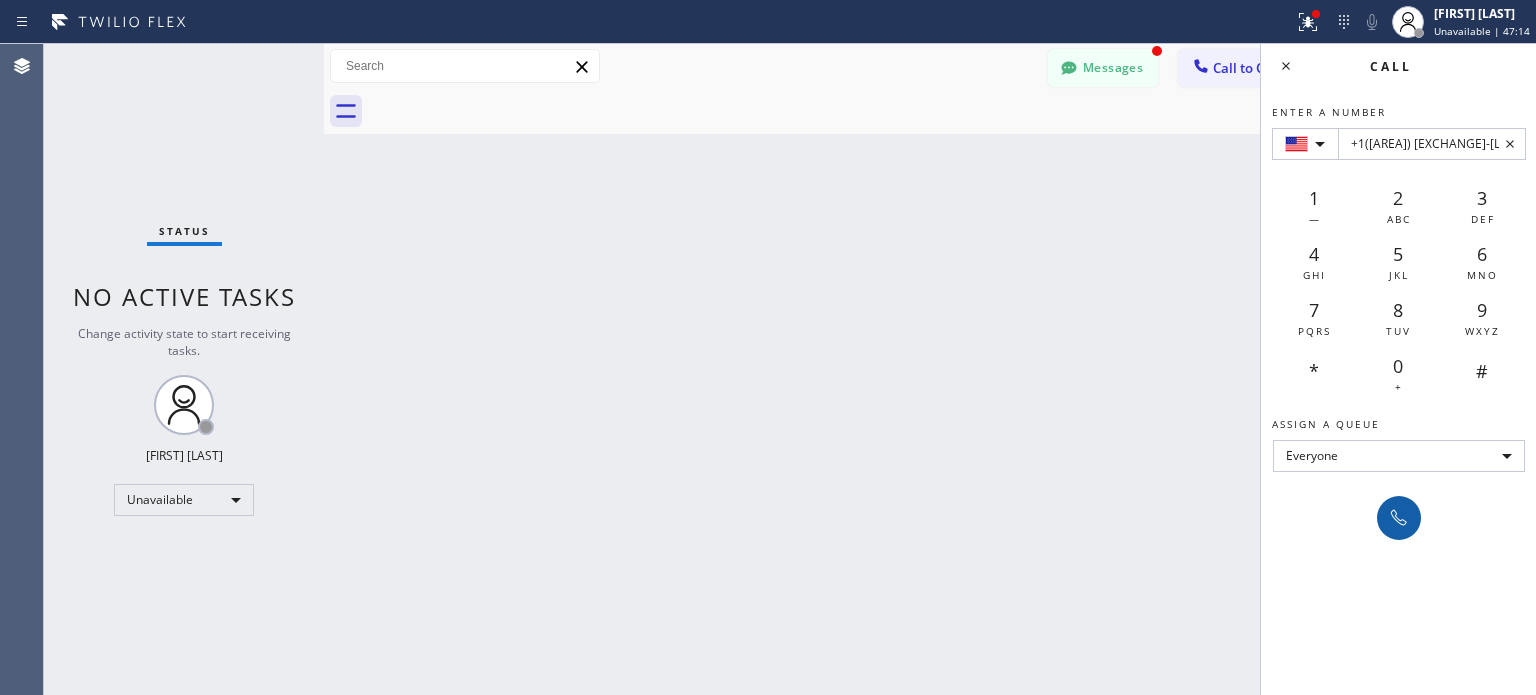 type on "+1([AREA]) [EXCHANGE]-[LINE]" 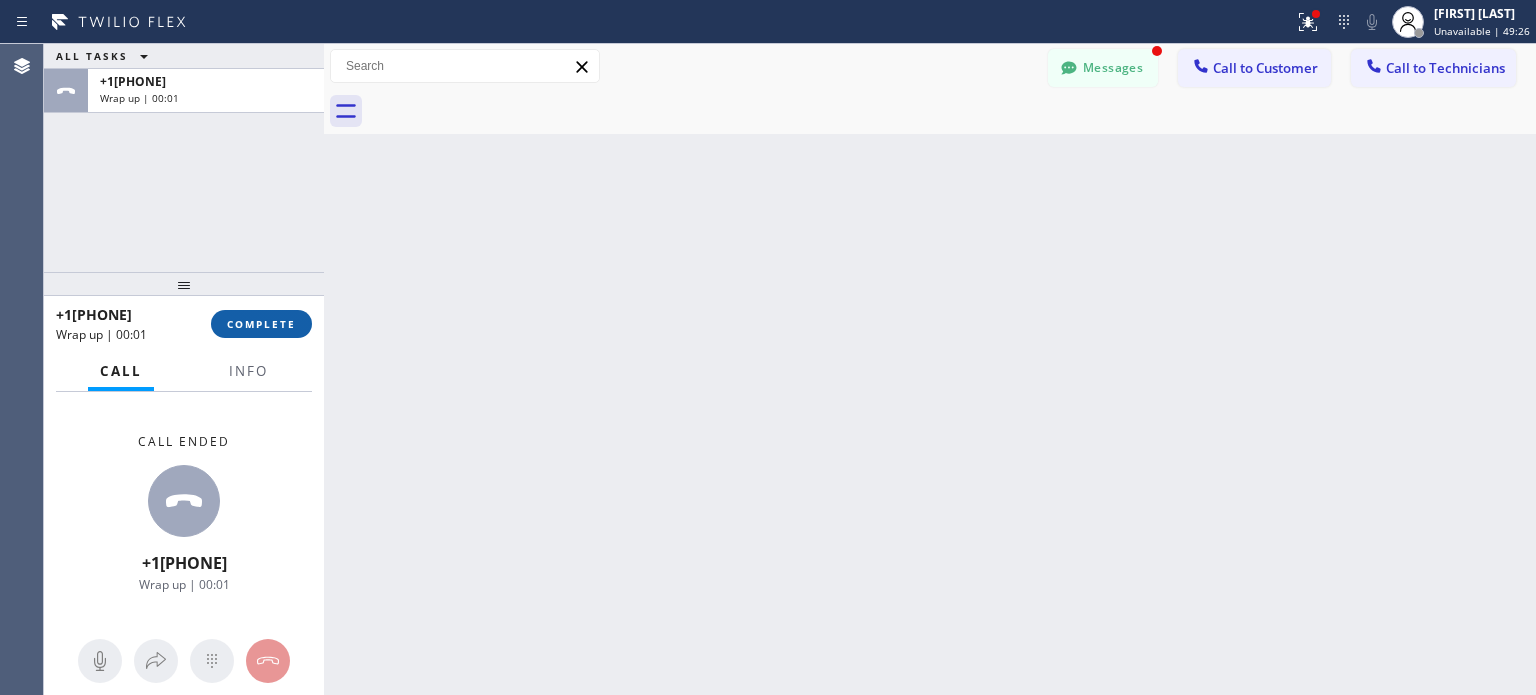 click on "COMPLETE" at bounding box center [261, 324] 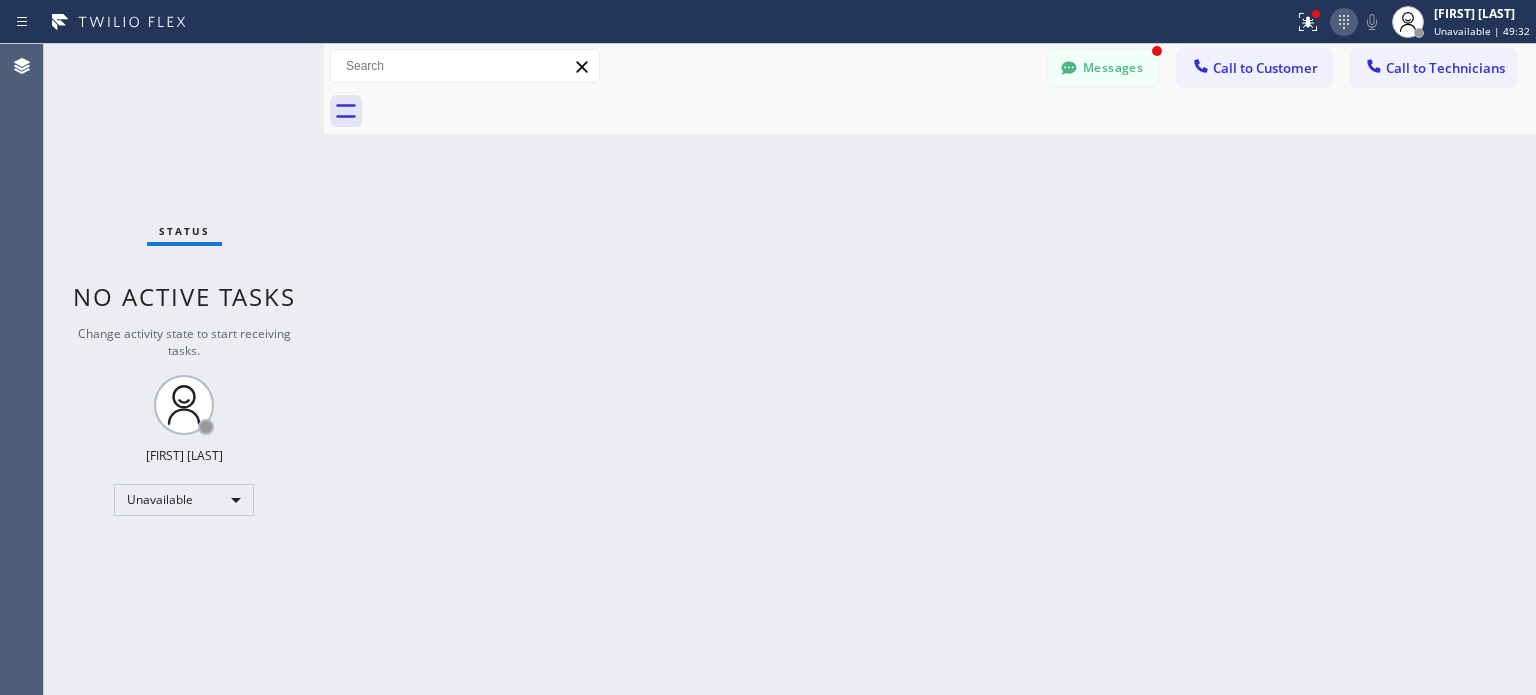 click 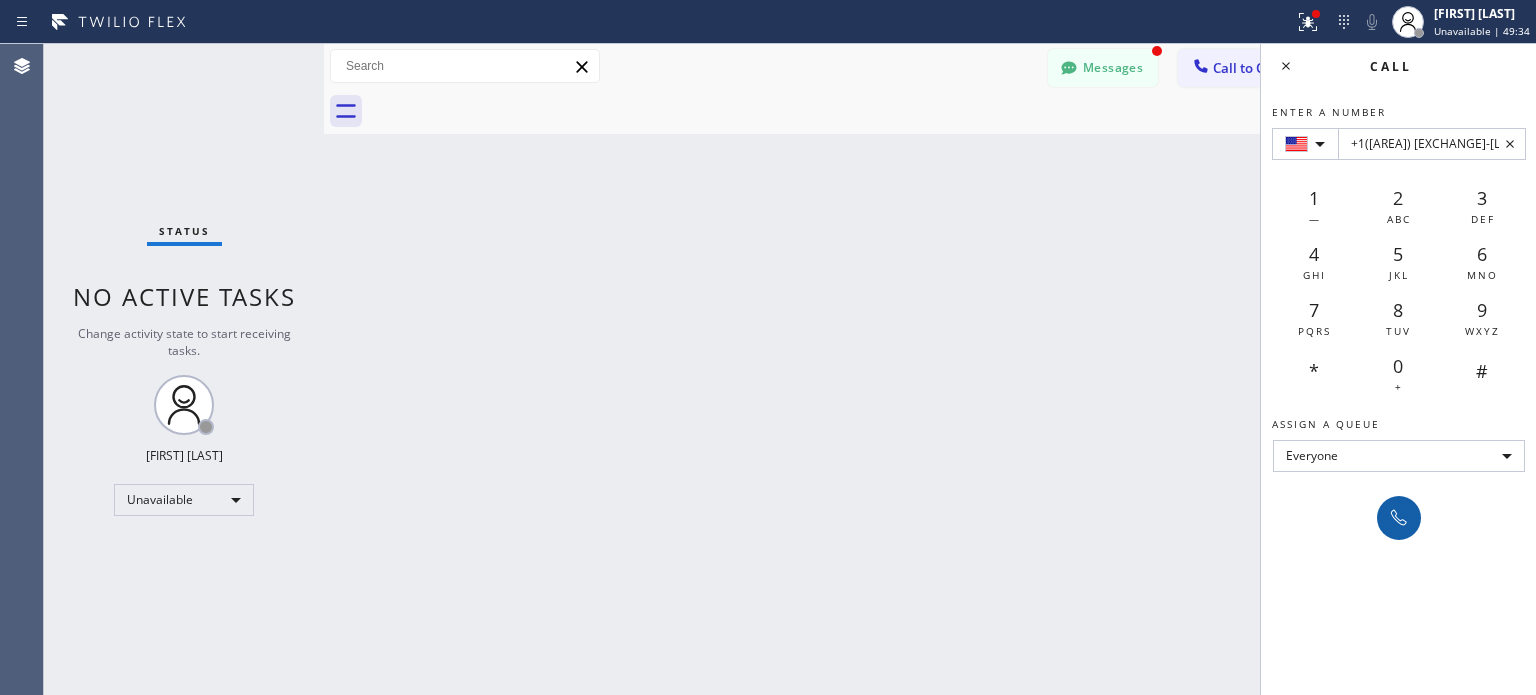 type on "+1([AREA]) [EXCHANGE]-[LINE]" 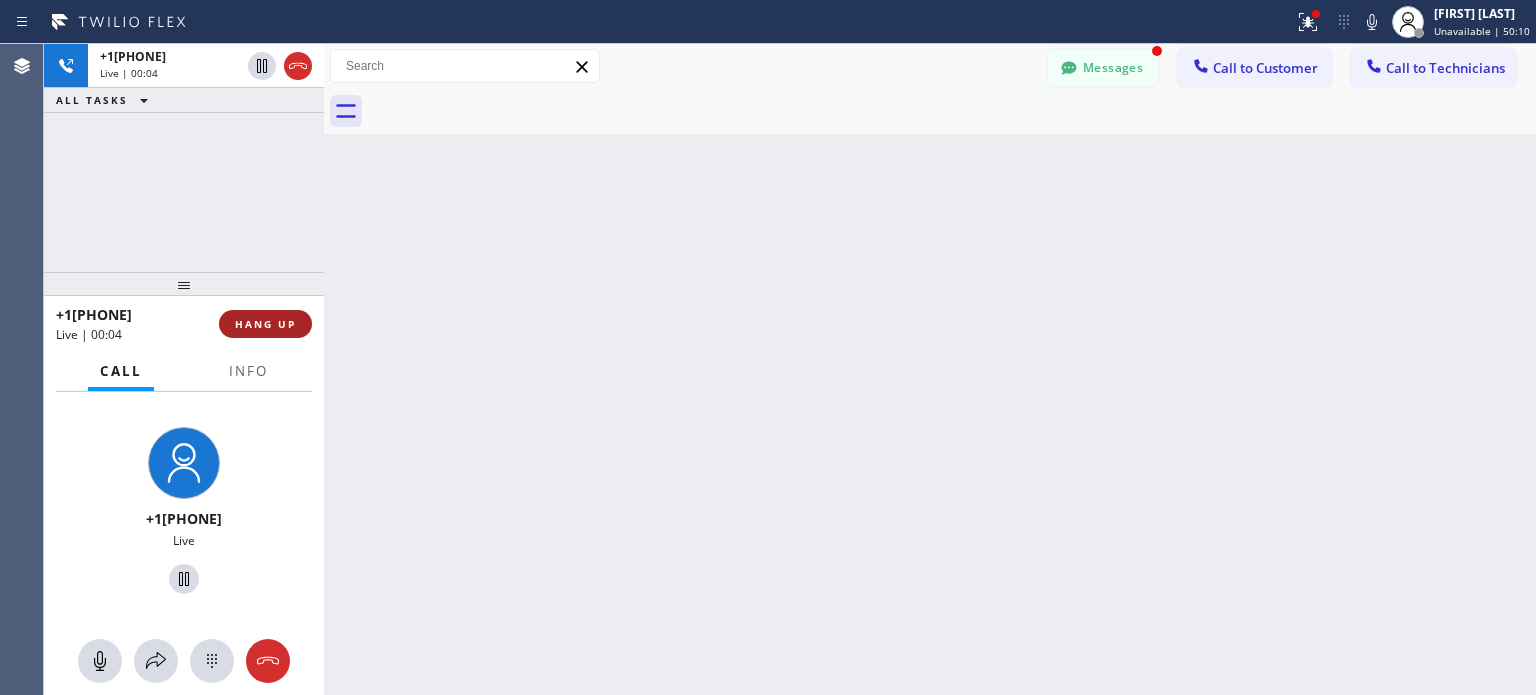 click on "HANG UP" at bounding box center (265, 324) 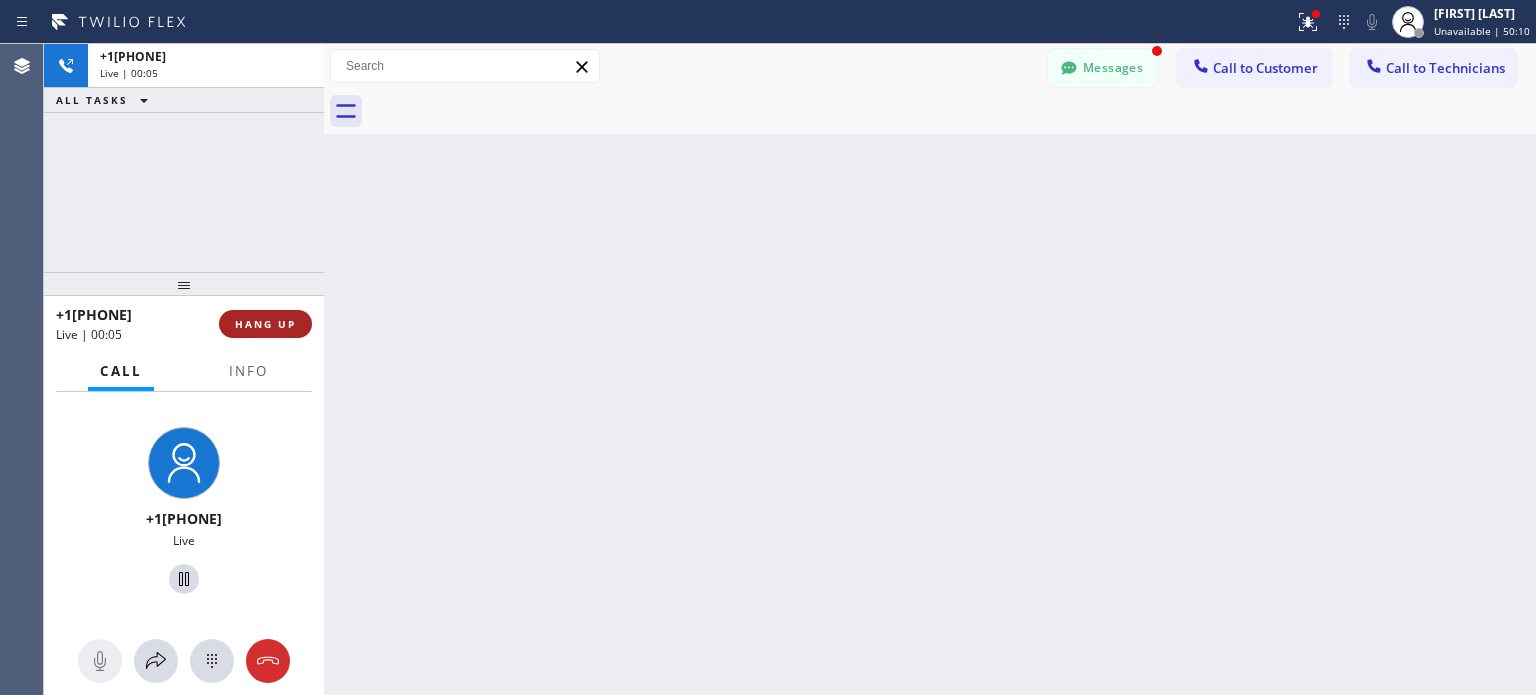 click on "HANG UP" at bounding box center [265, 324] 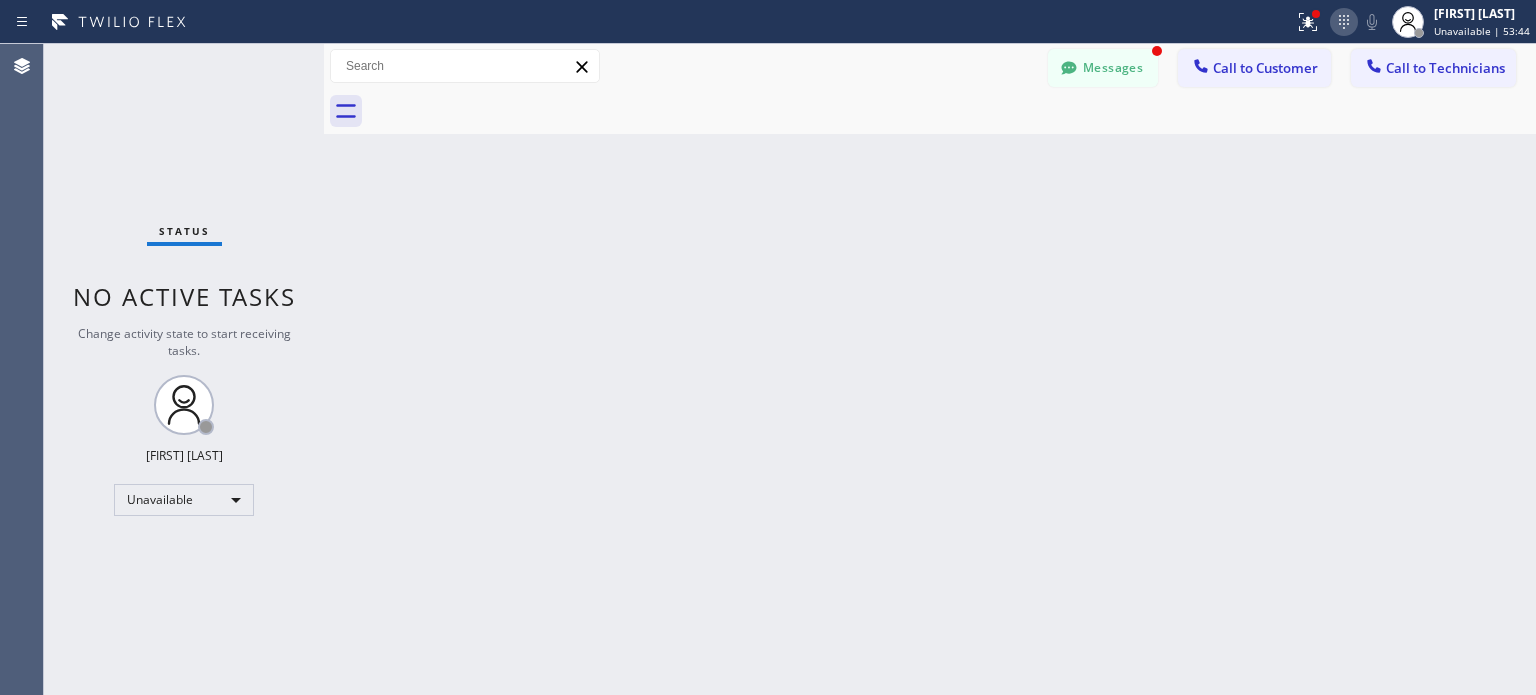 click 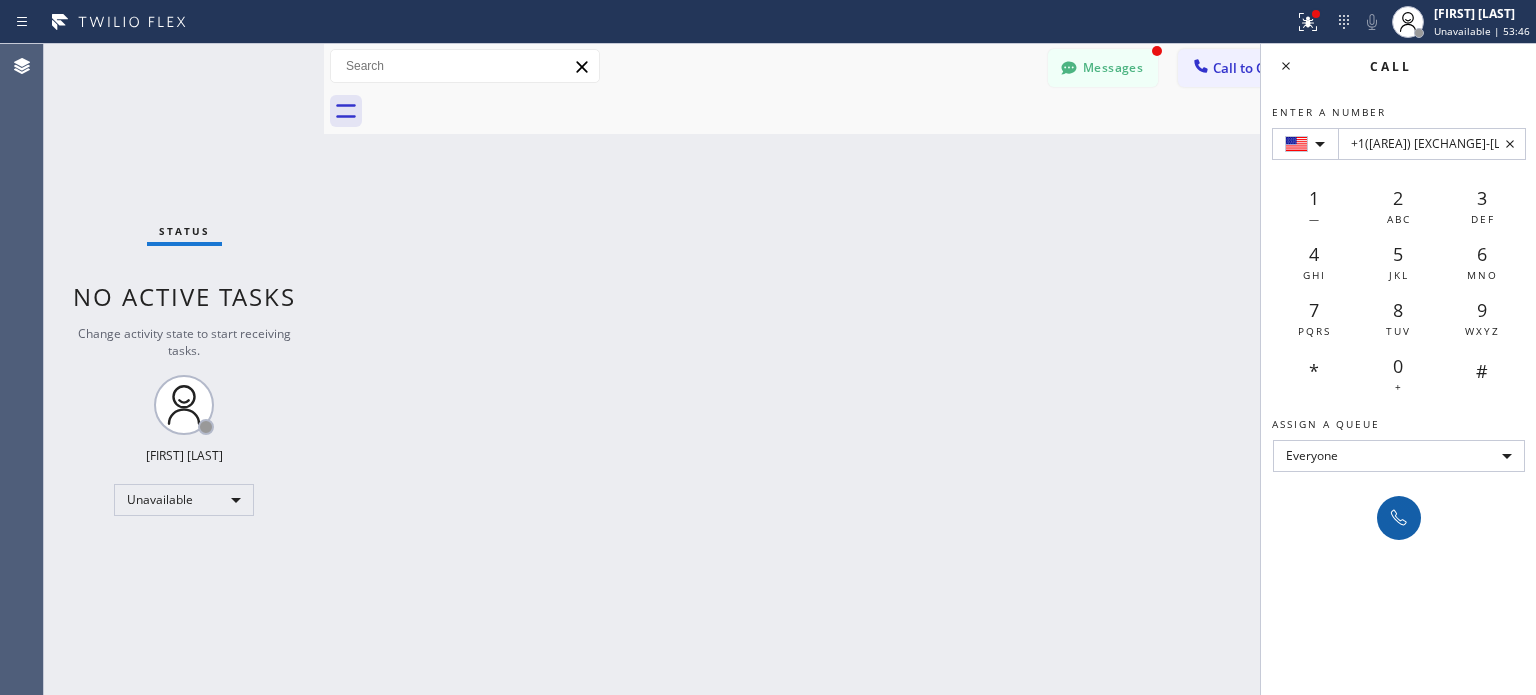type on "+1([AREA]) [EXCHANGE]-[LINE]" 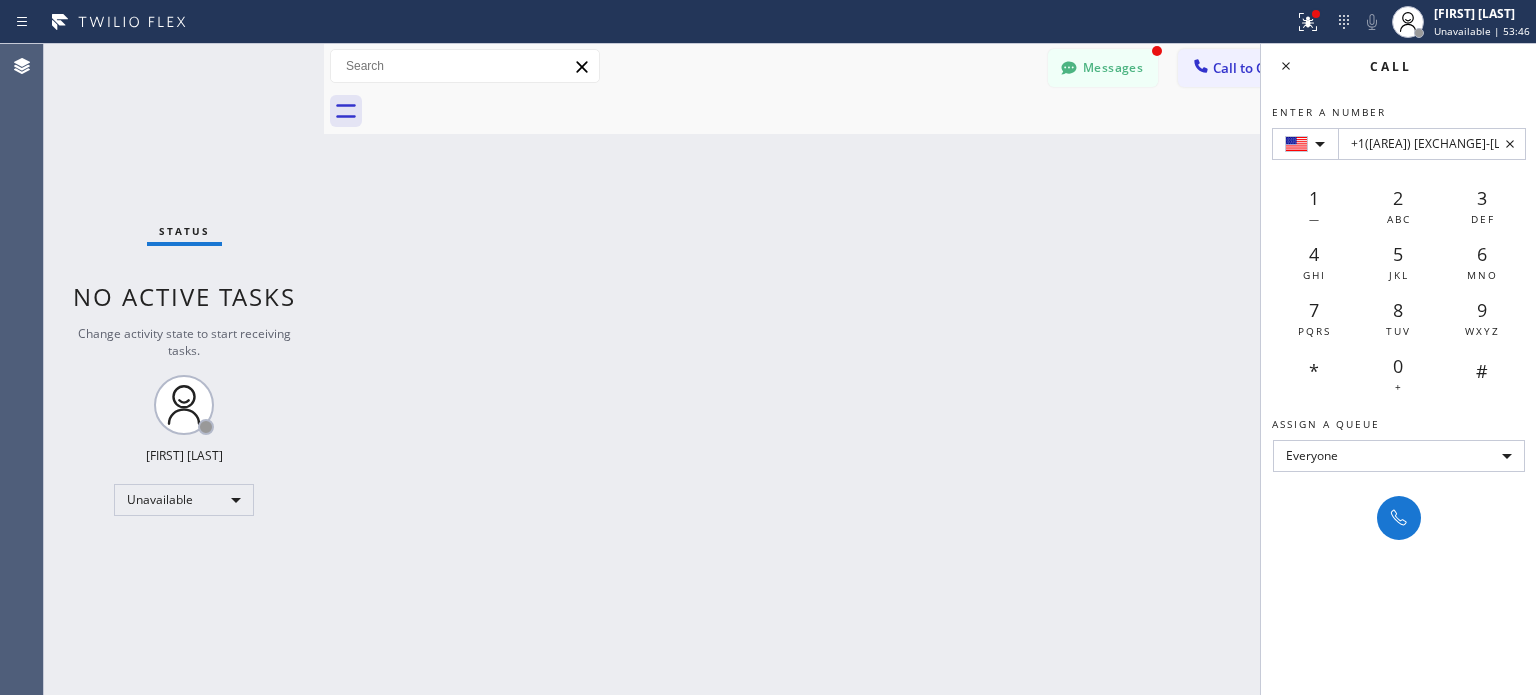 drag, startPoint x: 1394, startPoint y: 517, endPoint x: 1020, endPoint y: 289, distance: 438.01825 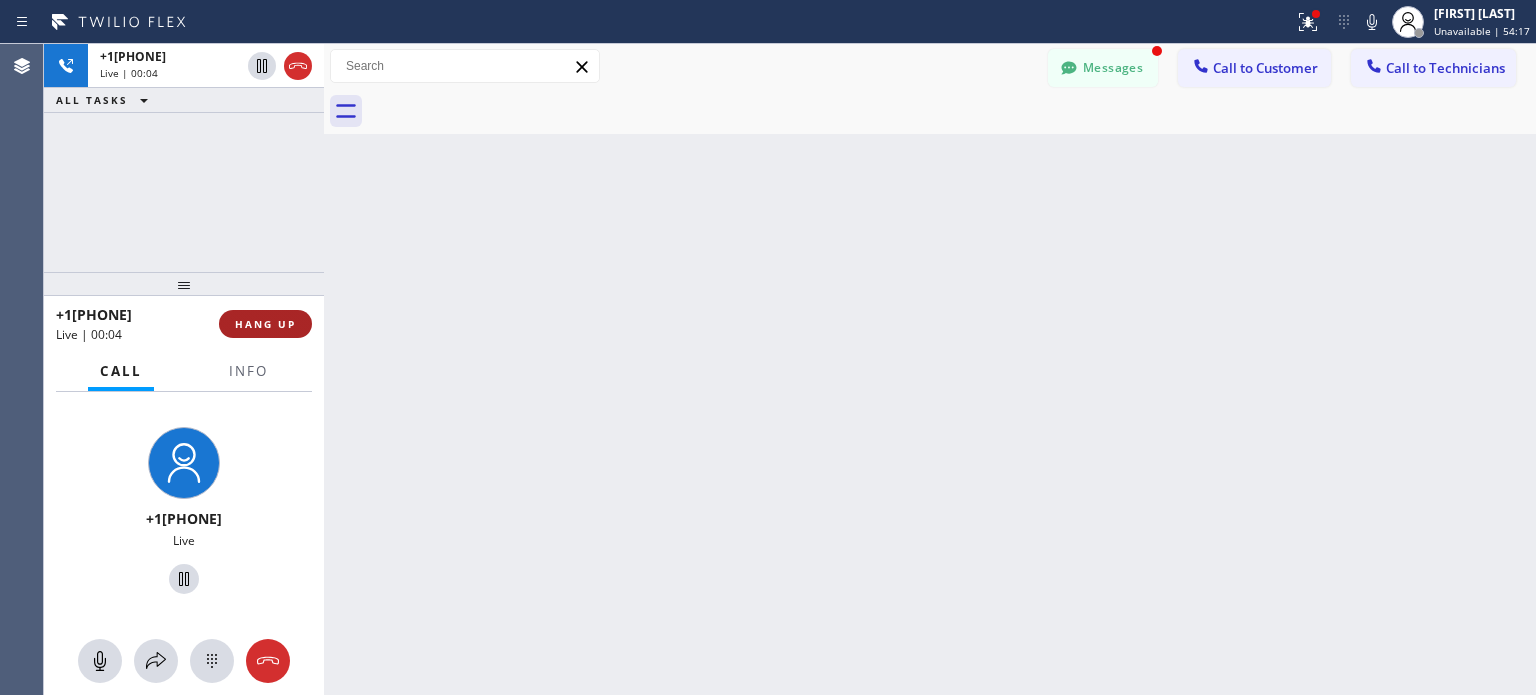 click on "HANG UP" at bounding box center (265, 324) 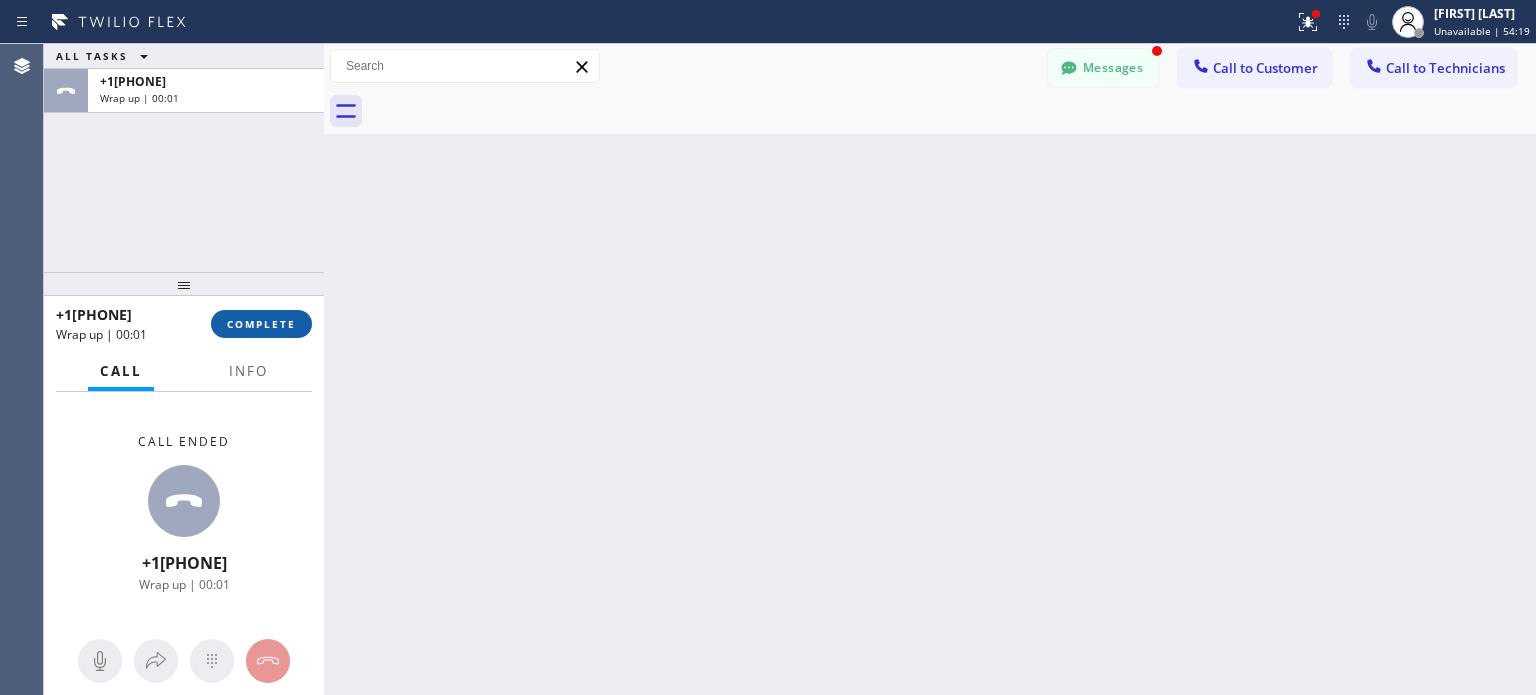 click on "COMPLETE" at bounding box center [261, 324] 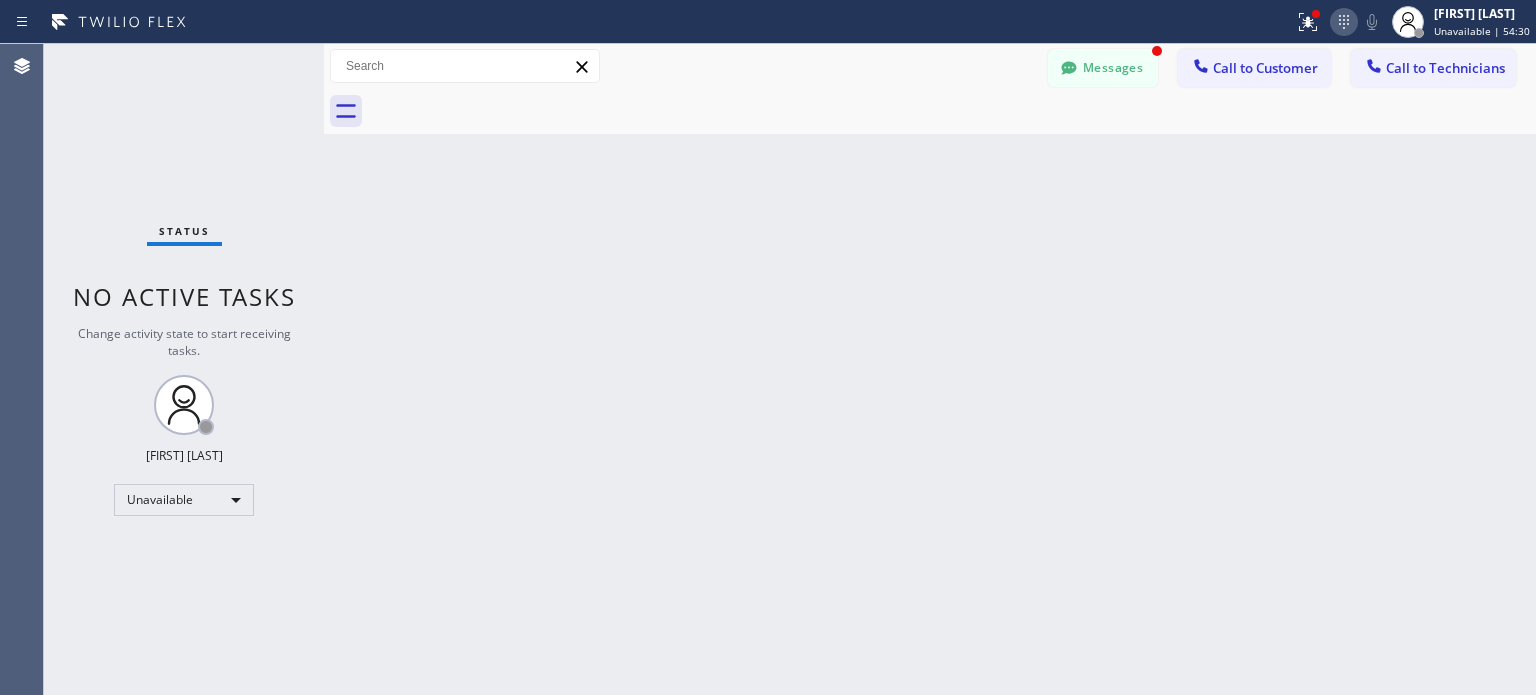 click 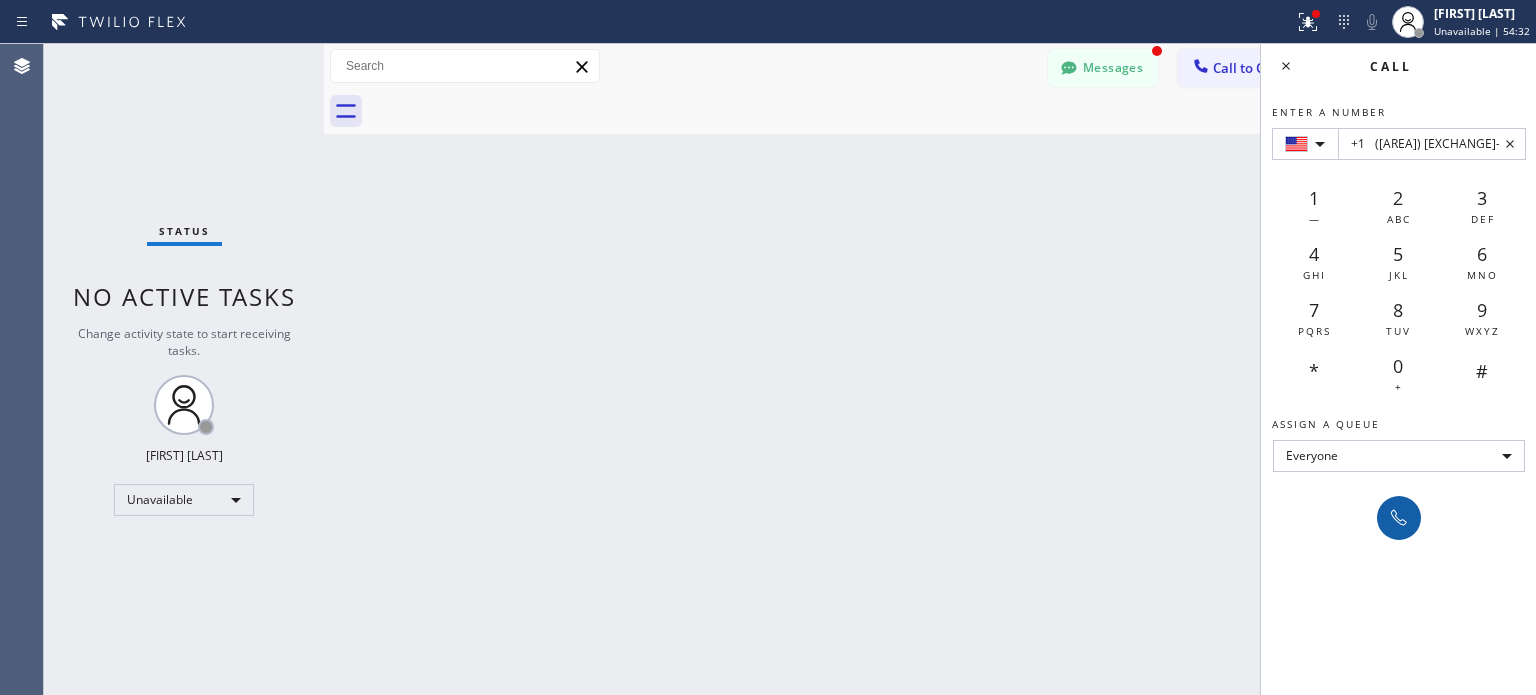 type on "+1	([AREA]) [EXCHANGE]-[LINE]" 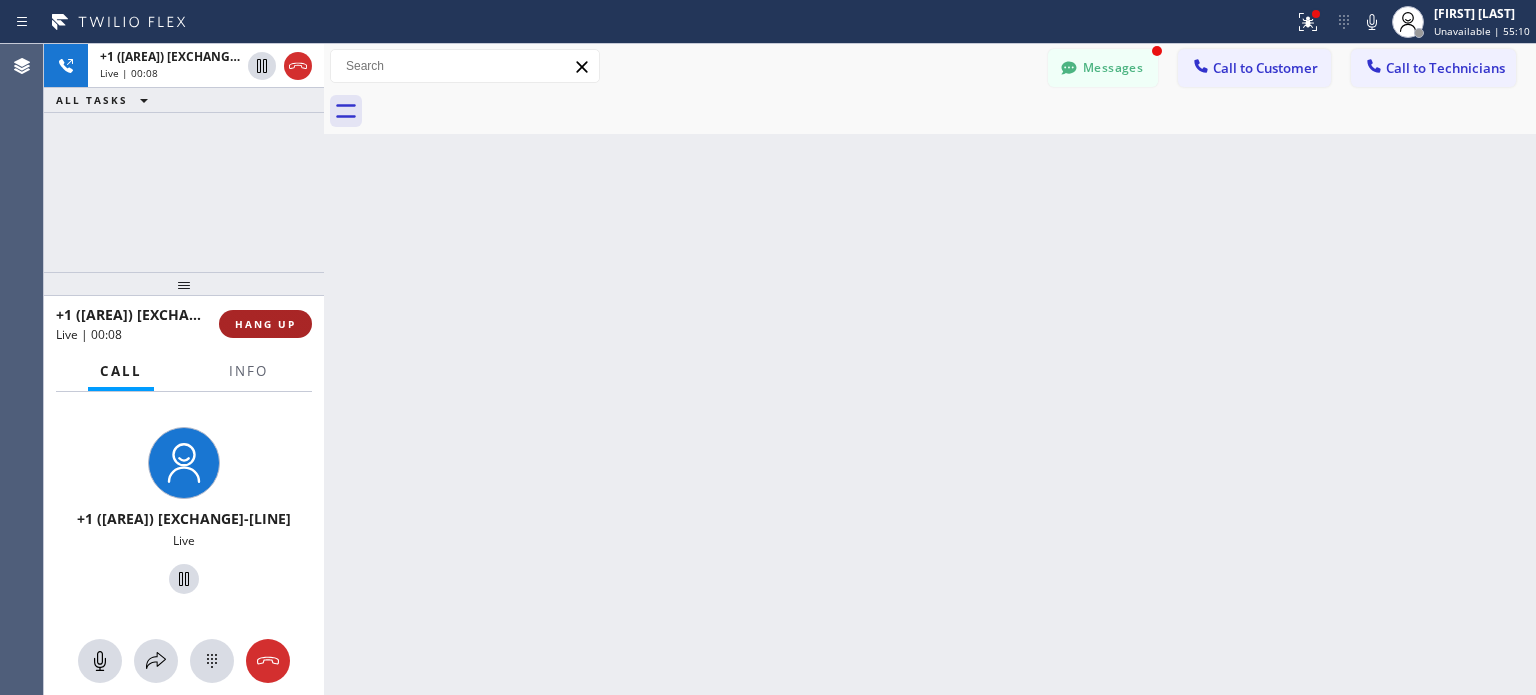 click on "HANG UP" at bounding box center [265, 324] 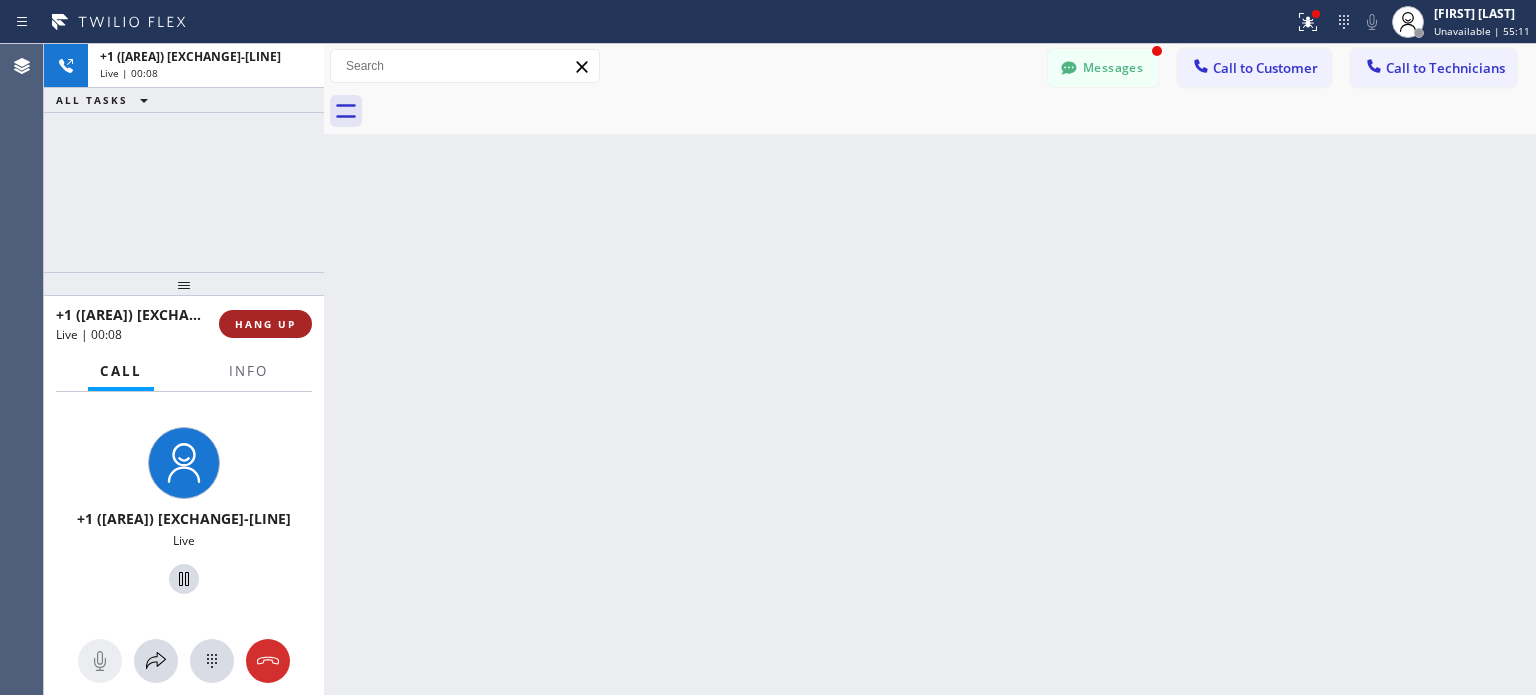 click on "HANG UP" at bounding box center (265, 324) 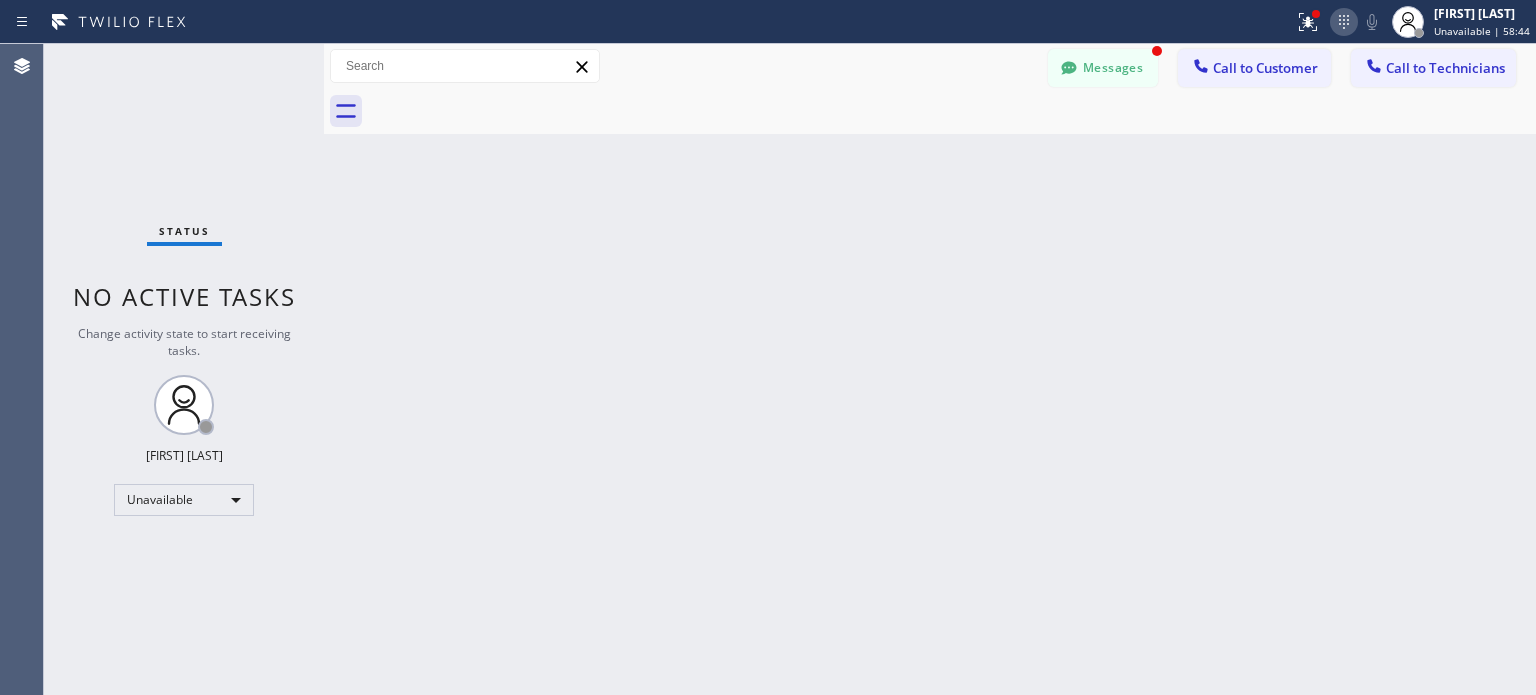 click 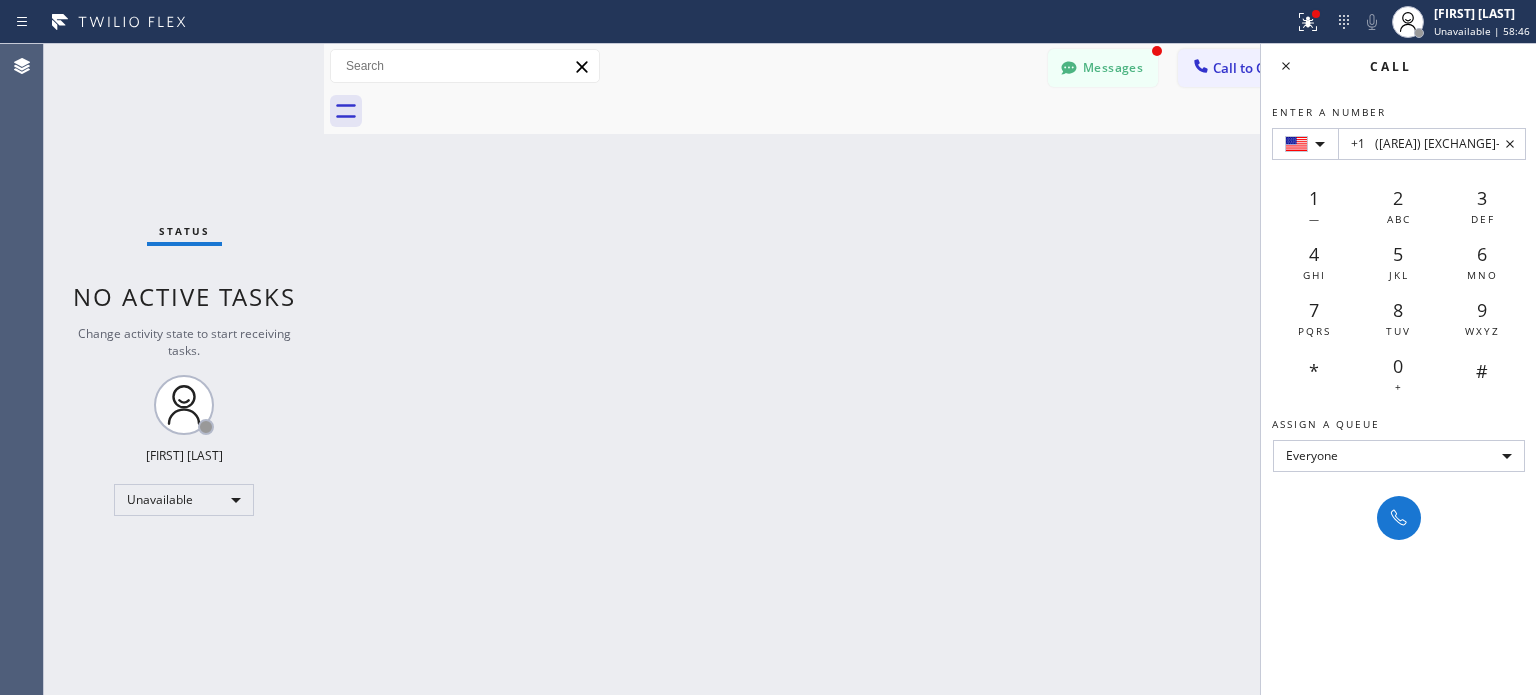 type on "+1	([AREA]) [EXCHANGE]-[LINE]" 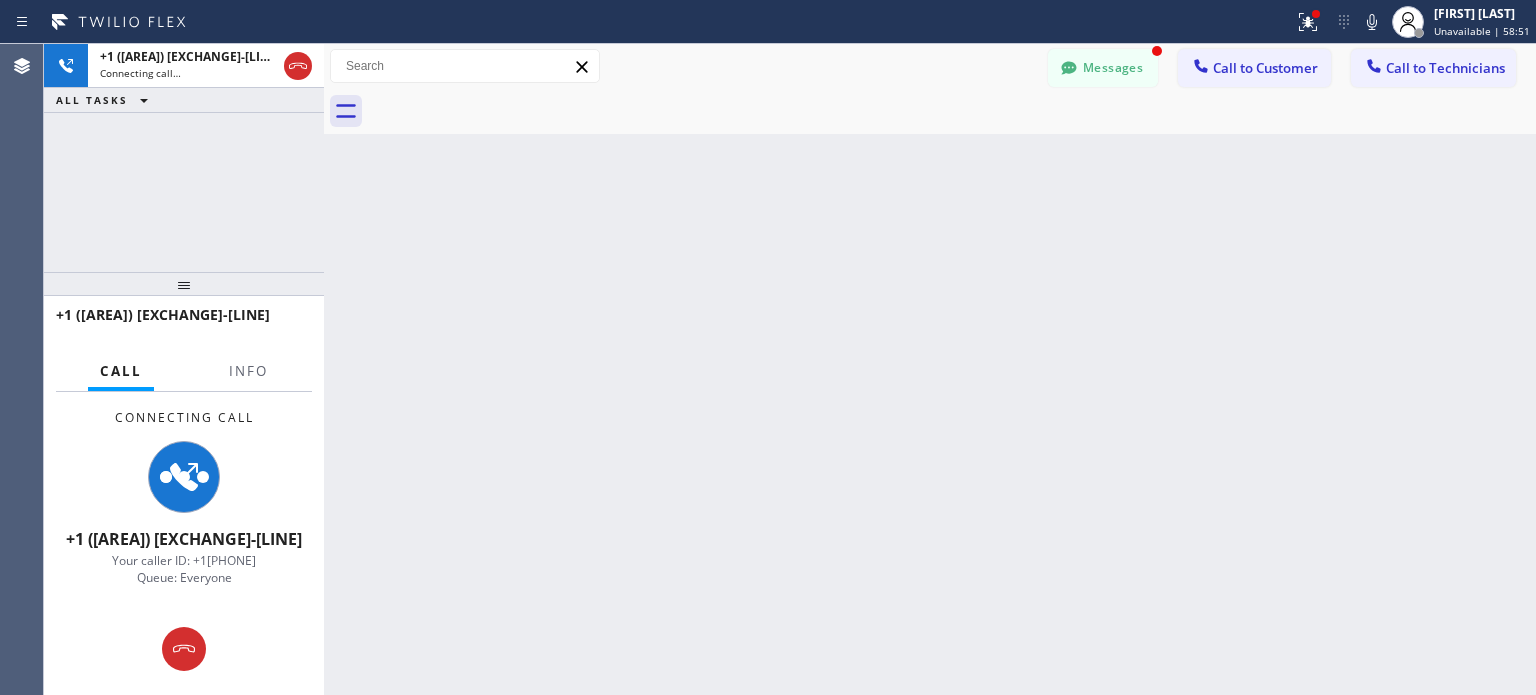 click on "Back to Dashboard Change Sender ID Customers Technicians MI [FIRST] [LAST] [MM]/[DD] [TIME] Hey 1 MR [FIRST] [LAST] [MM]/[DD] [TIME] Thanks. I will pass on paying $1000 for a dishwasher given the new price. Wish I would have known it was a control panel and a pump so could have avoided this unnecessary expense. CA [FIRST] [LAST] [MM]/[DD] [TIME] Have a great day. JH [FIRST] [LAST] [MM]/[DD] [TIME] This is to acknowledge receipt of your text in which you inform me of a $2800 refund credit that you will be issuing to my American Express account. You have stated that the refund credit will appear in my account within the next 3 to 5 business days. Sincerely, [FIRST] [LAST]. RJ [FIRST] [LAST] [MM]/[DD] [TIME] Thank you DM [FIRST] [LAST] [MM]/[DD] [TIME] Can you pls make sure the tech calls that number and not mine. SO [FIRST] [LAST] [MM]/[DD] [TIME] Thank you. BW [FIRST] [LAST] [MM]/[DD] [TIME] SN [FIRST] [LAST] [MM]/[DD] [TIME] Thank you,[FIRST].Have a great day. [FIRST] [LAST] [MM]/[DD] [TIME] Thanks Select a contact Outbound call Call Name" at bounding box center (930, 369) 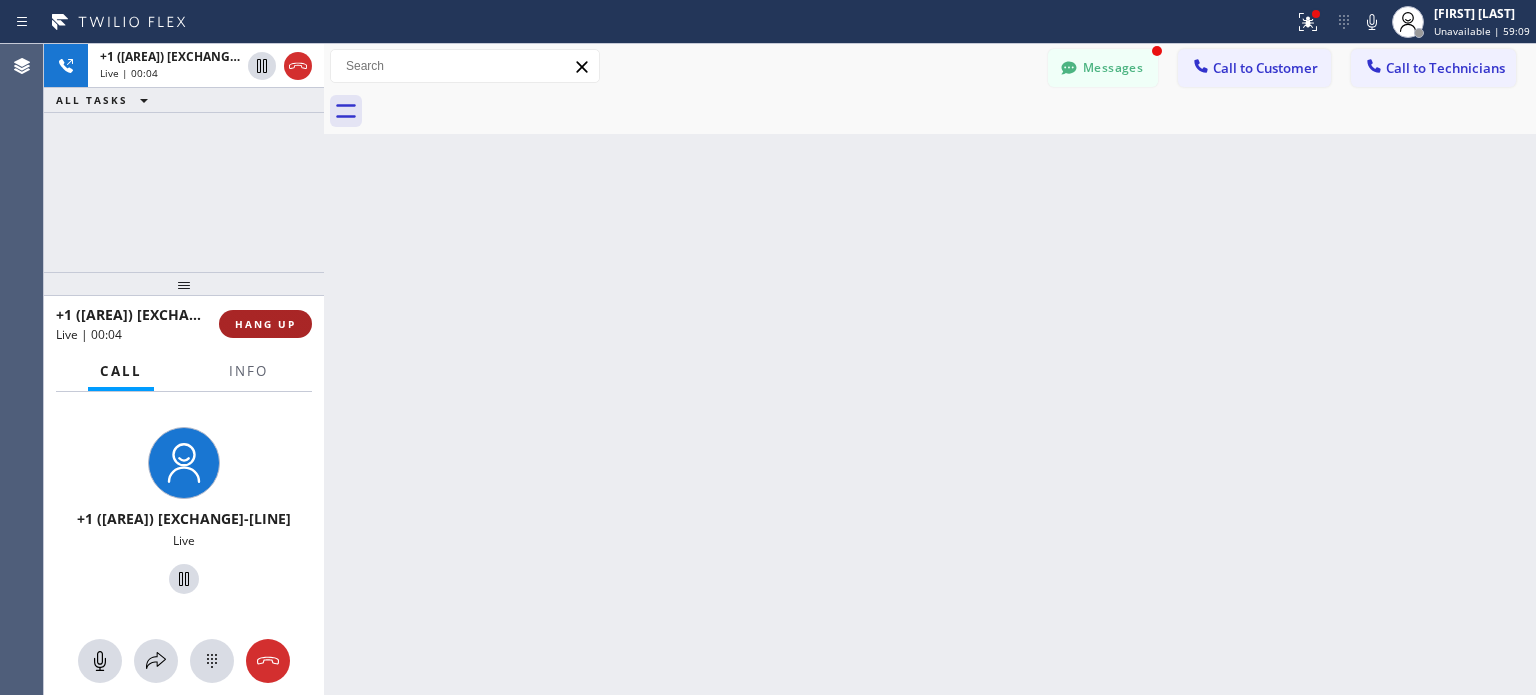 click on "HANG UP" at bounding box center [265, 324] 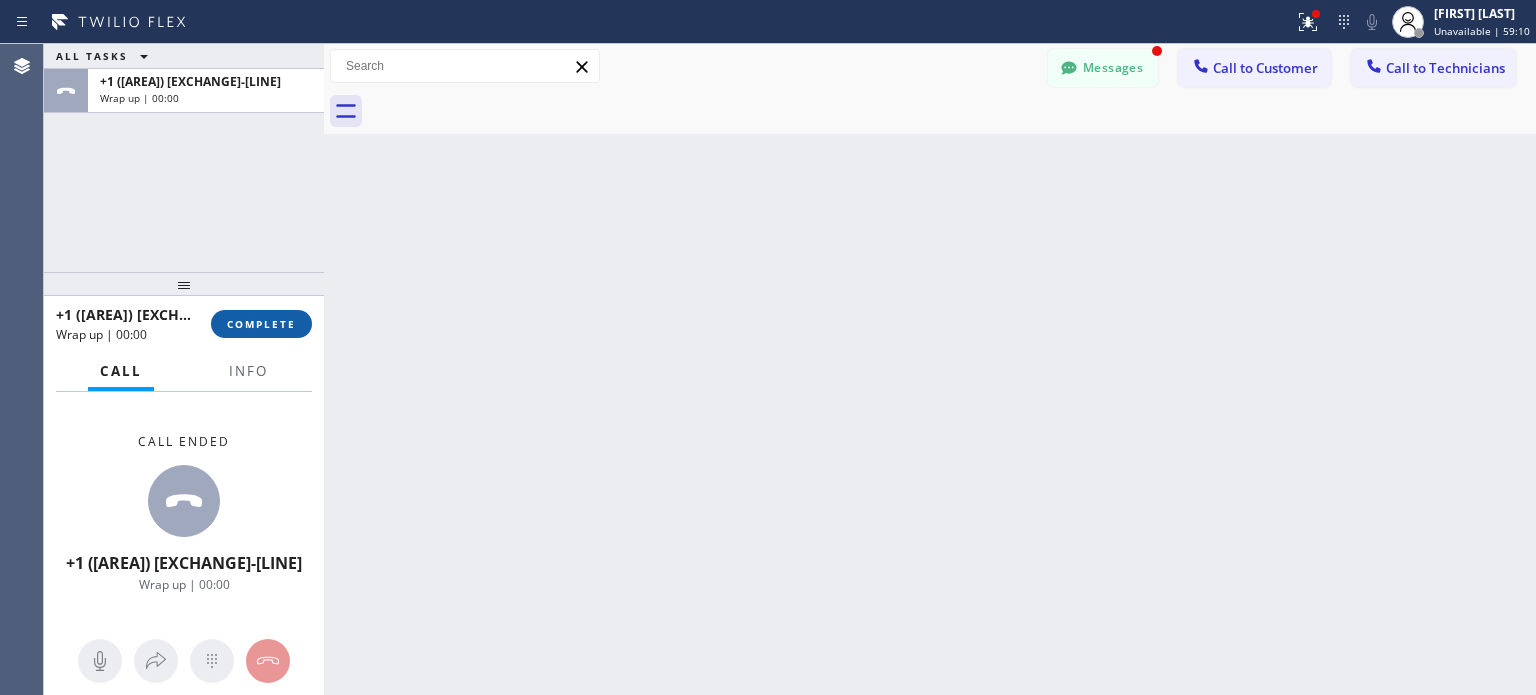 click on "COMPLETE" at bounding box center (261, 324) 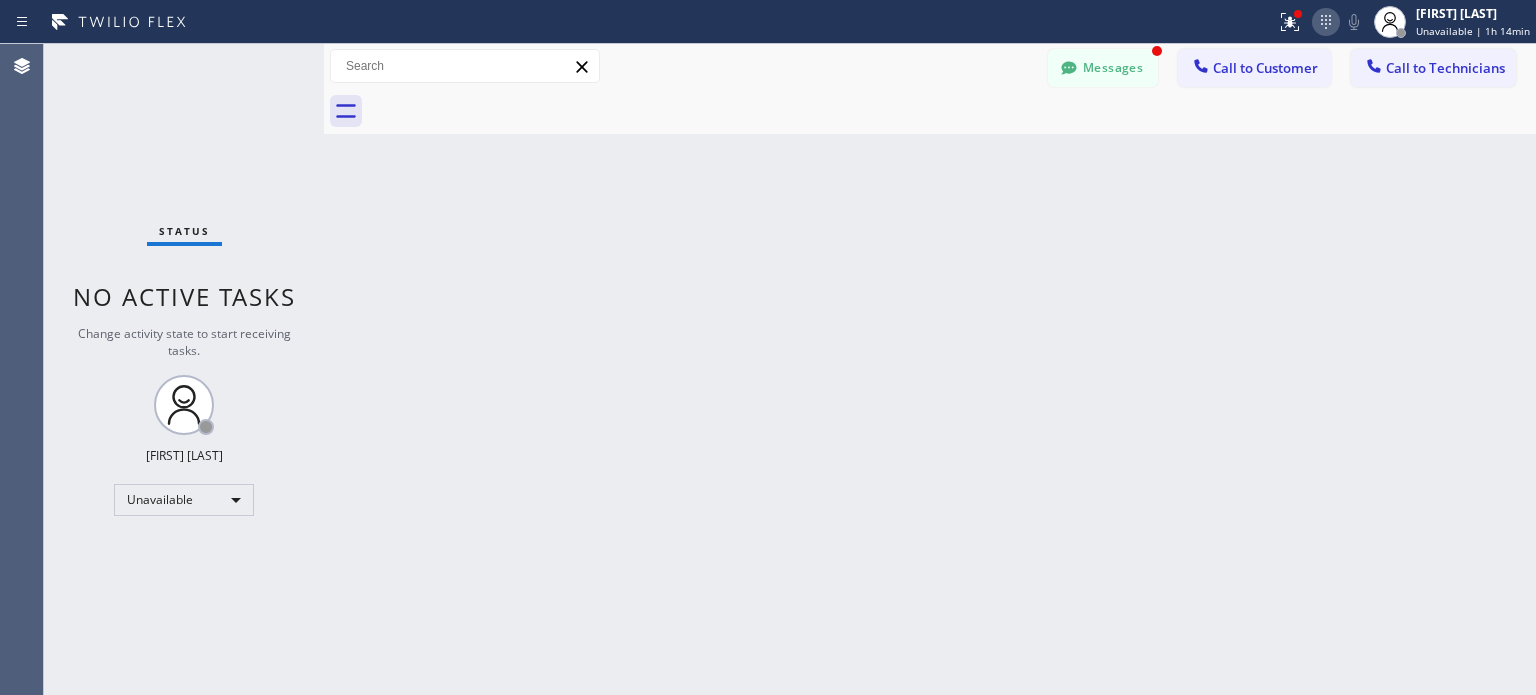 click 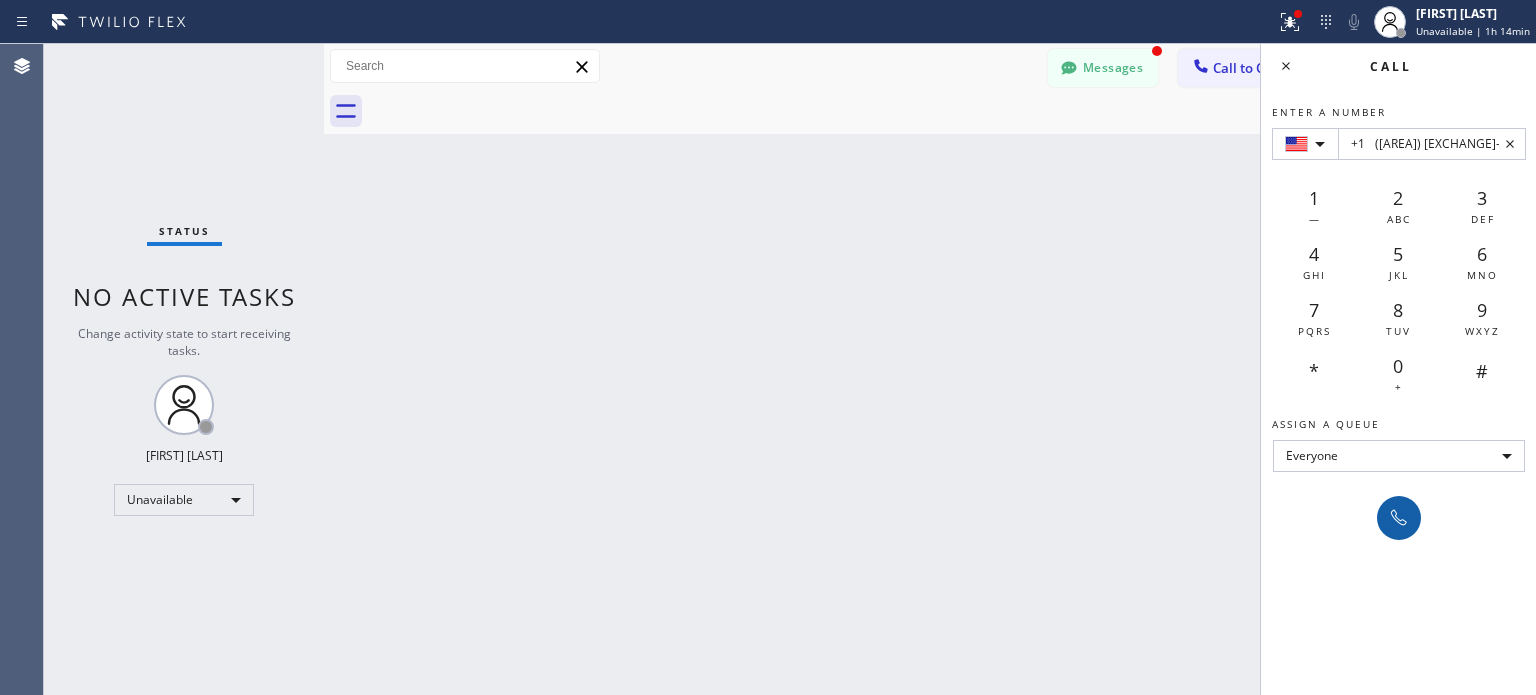 type on "+1	([AREA]) [EXCHANGE]-[LINE]" 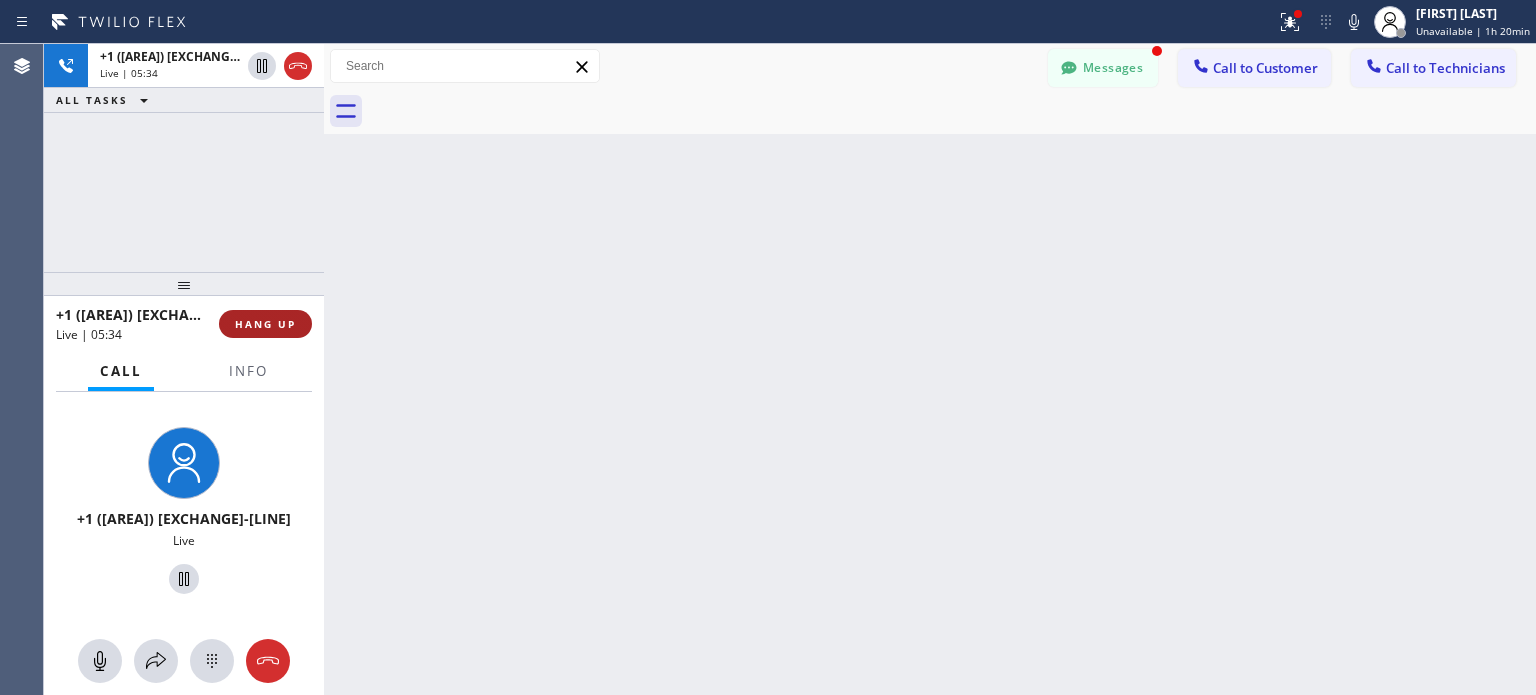 click on "HANG UP" at bounding box center [265, 324] 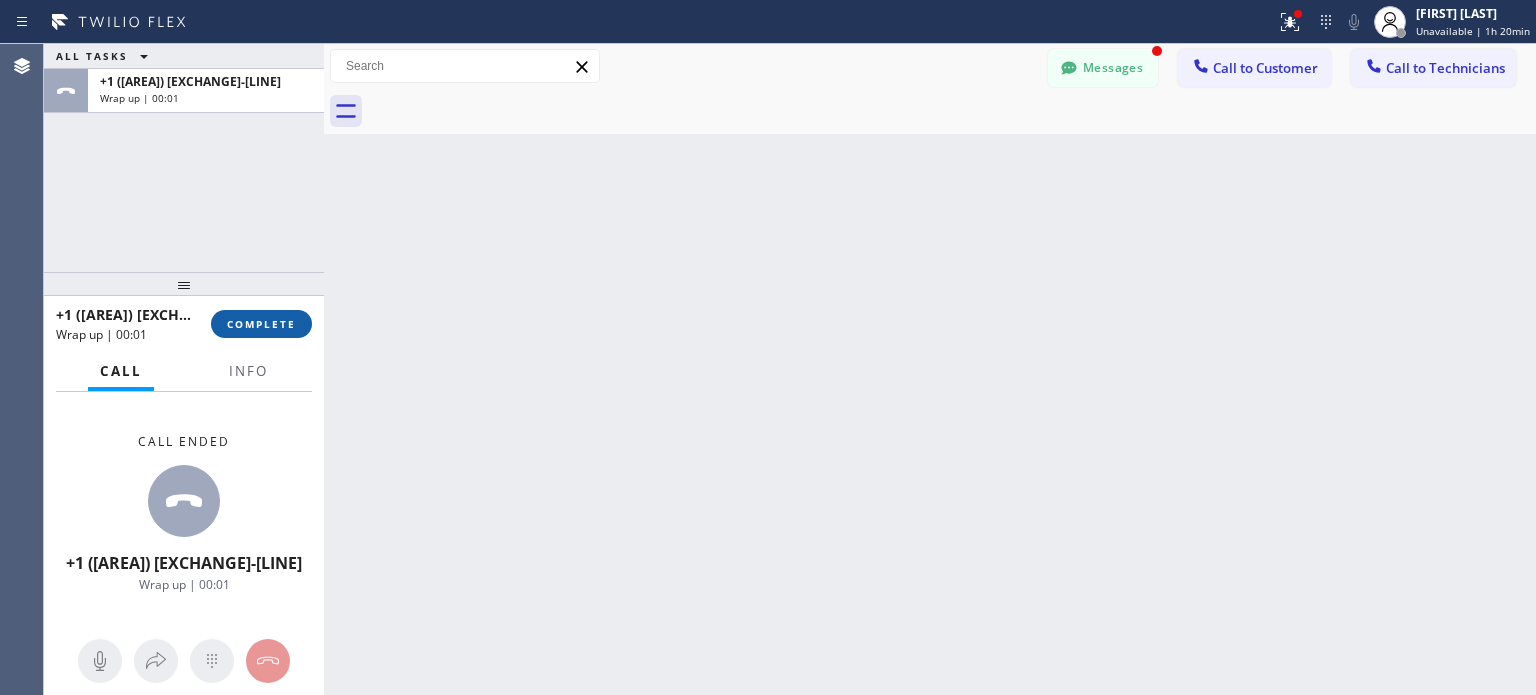 click on "COMPLETE" at bounding box center (261, 324) 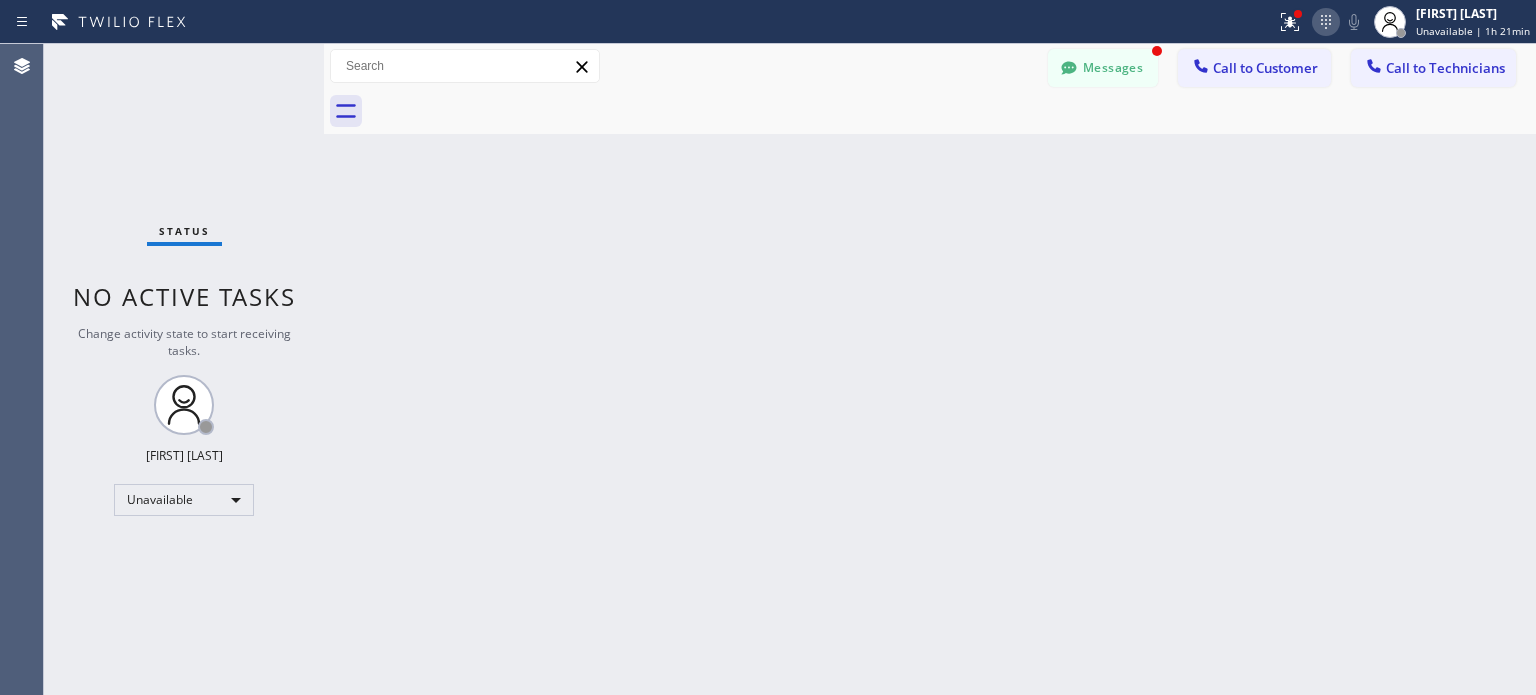 click 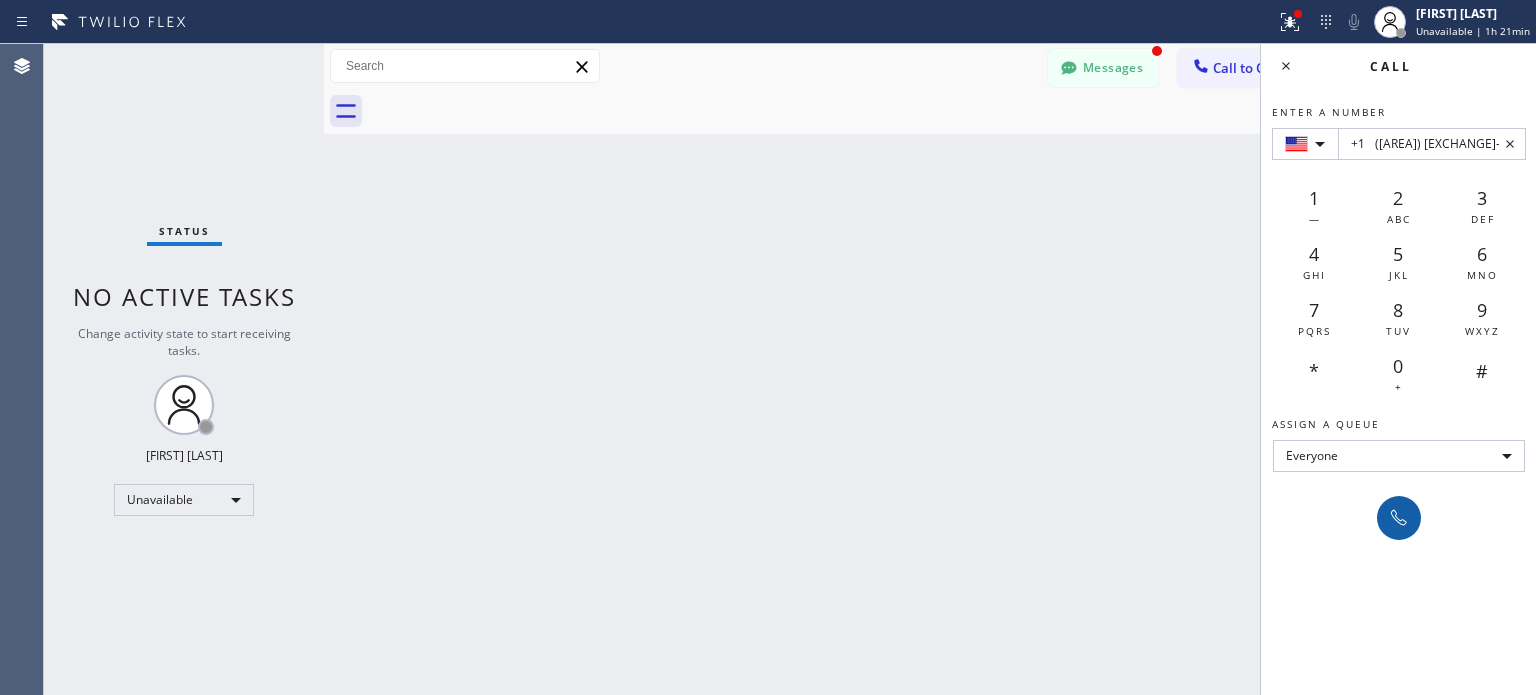 type on "+1	([AREA]) [EXCHANGE]-[LINE]" 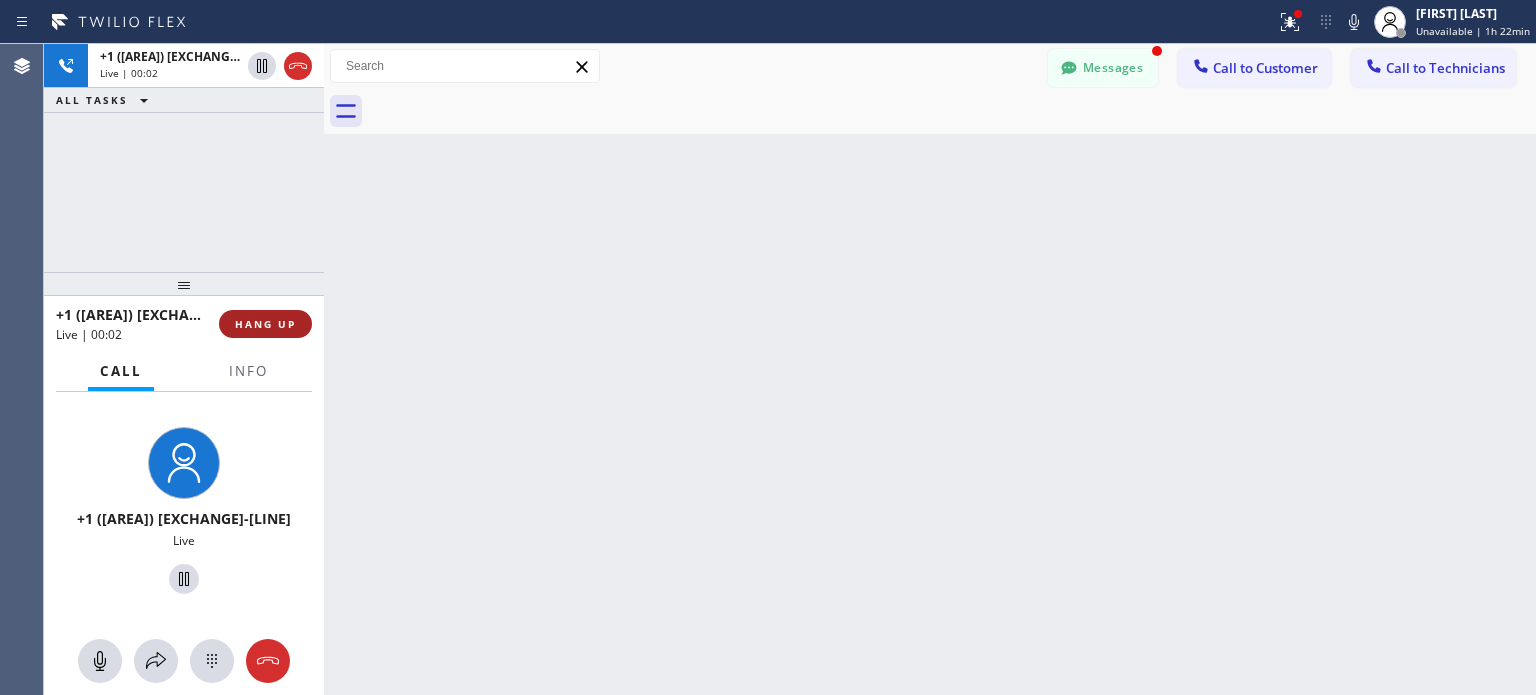 click on "HANG UP" at bounding box center [265, 324] 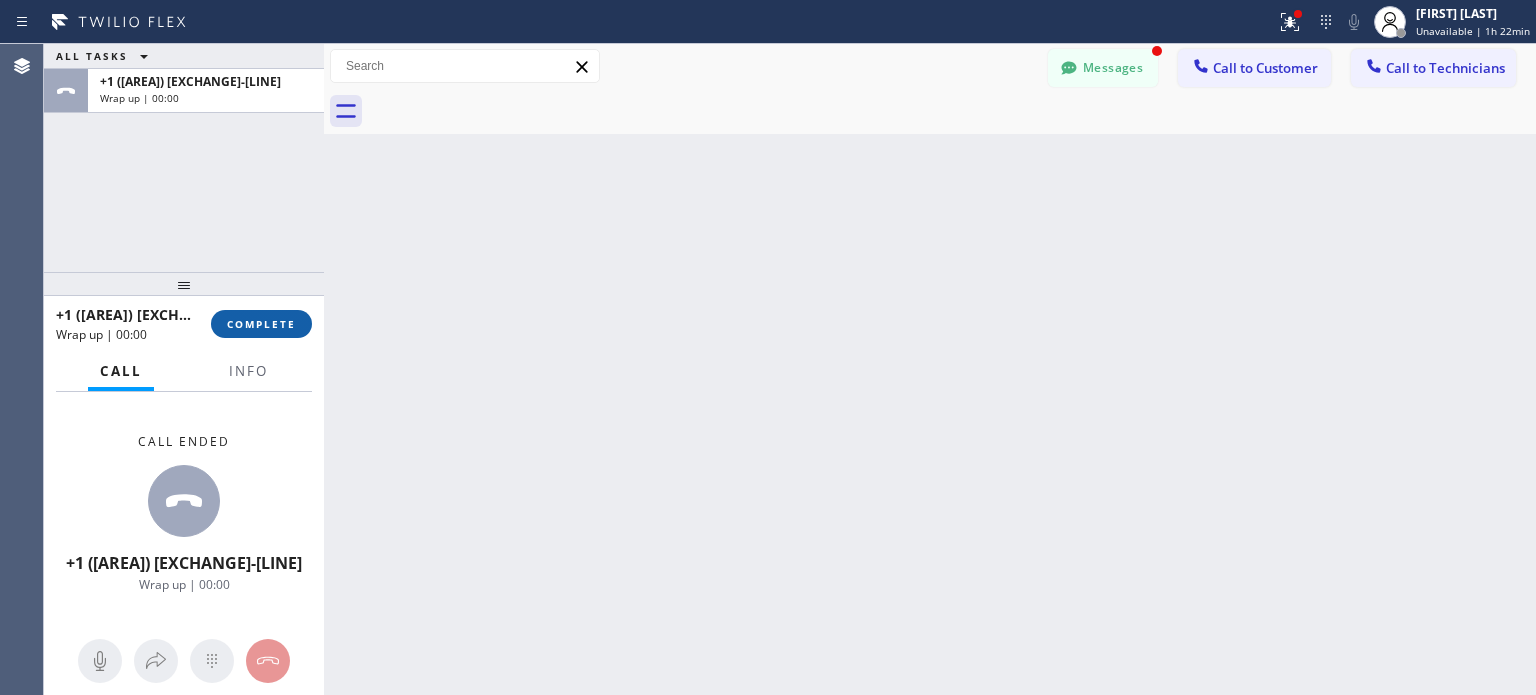 click on "COMPLETE" at bounding box center (261, 324) 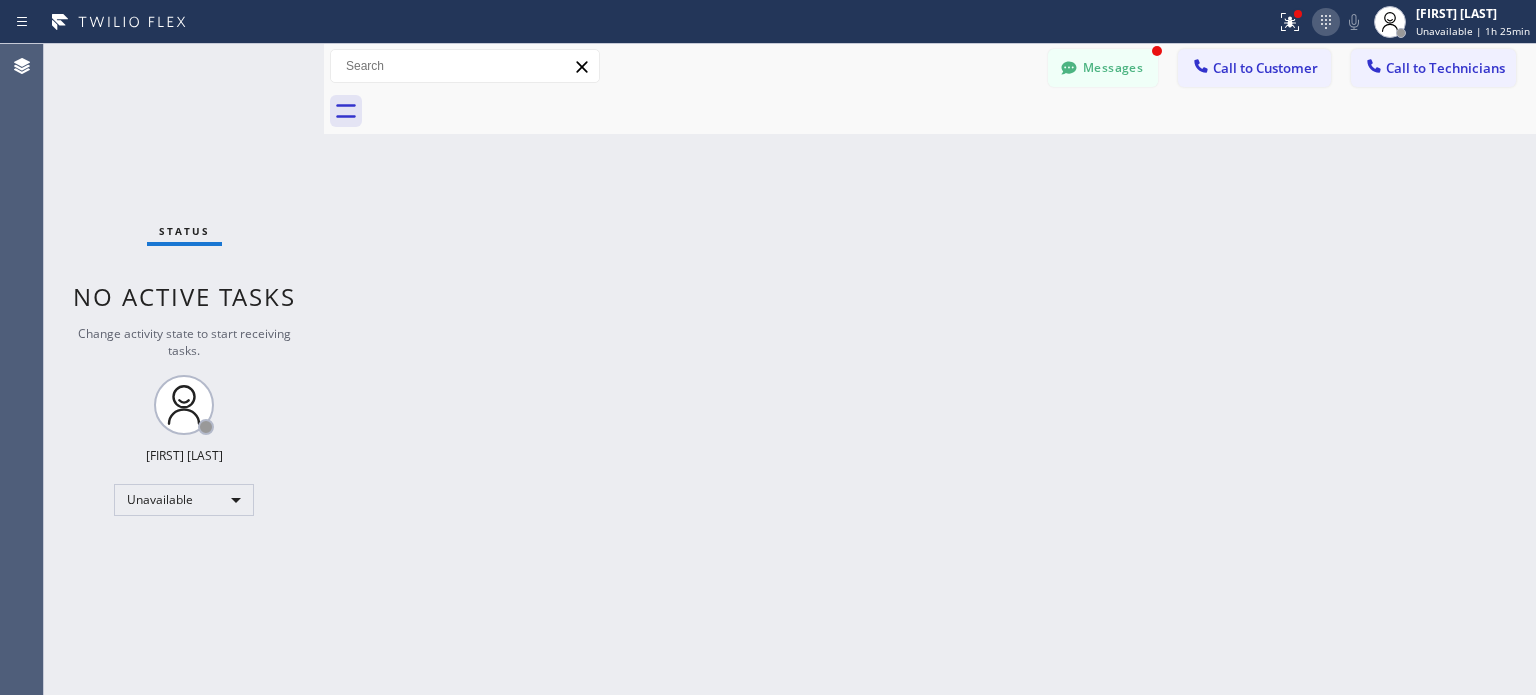 click 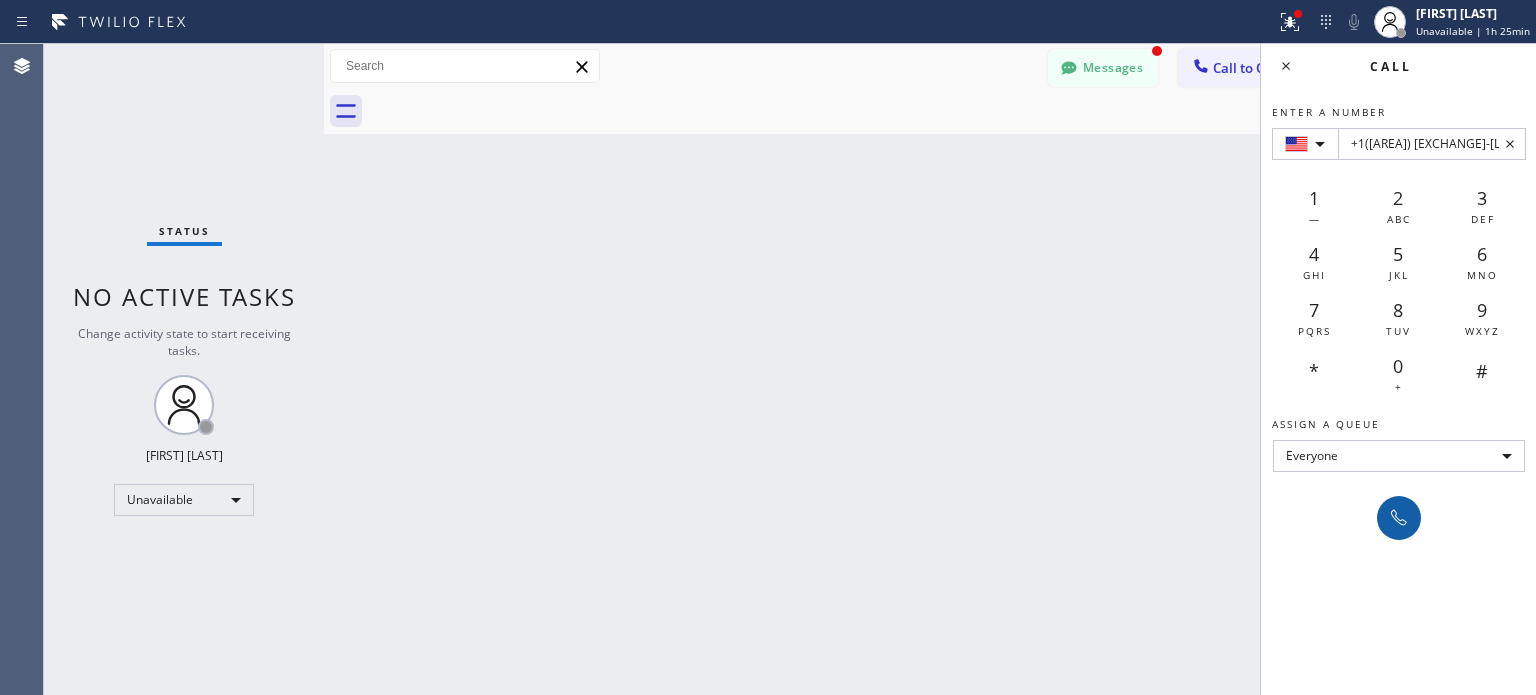 type on "+1([AREA]) [EXCHANGE]-[LINE]" 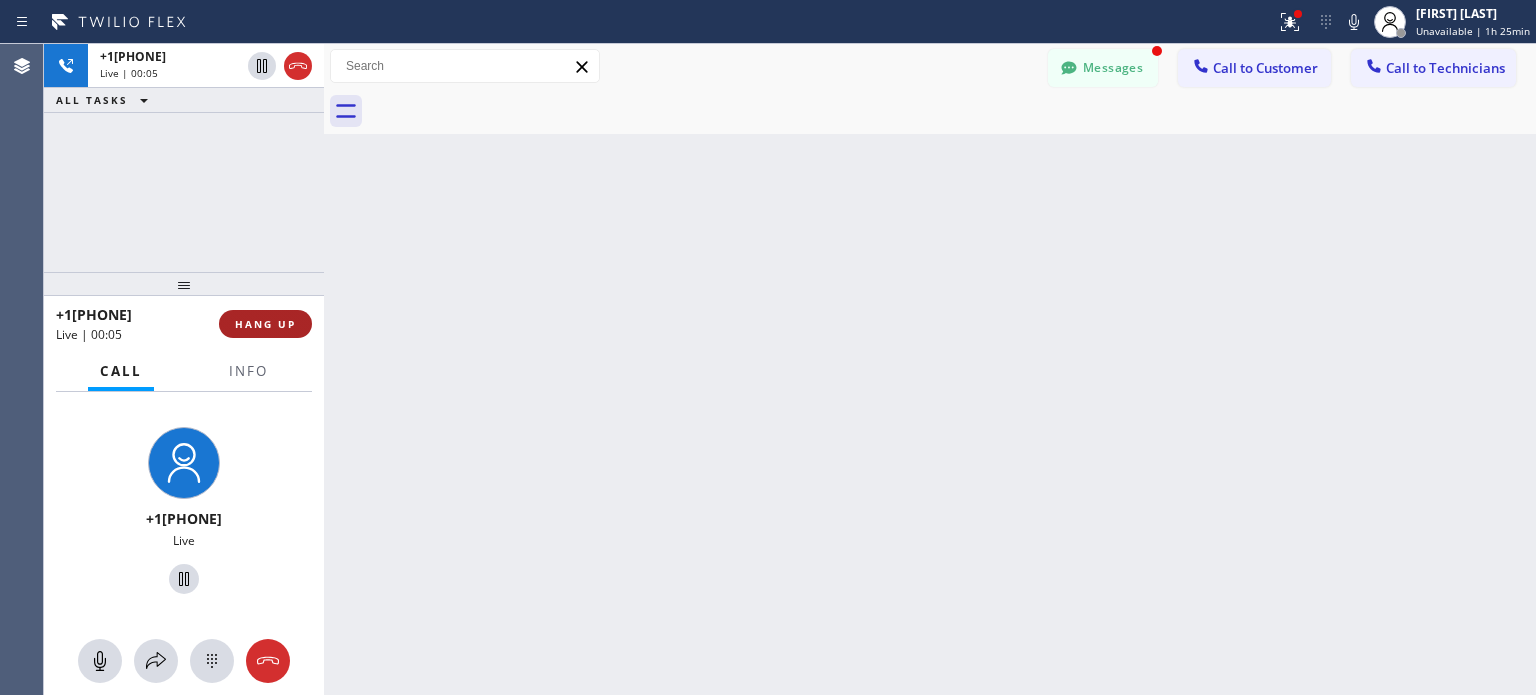 click on "HANG UP" at bounding box center [265, 324] 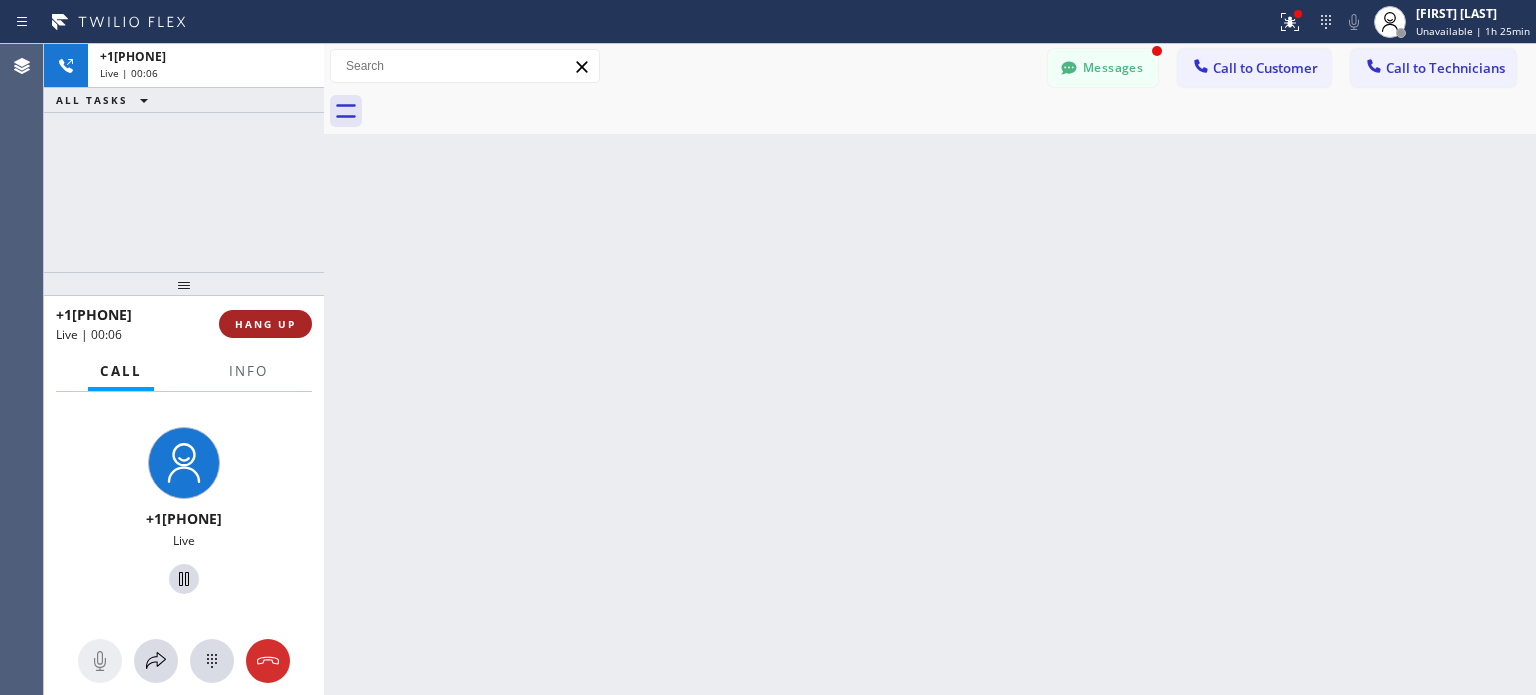 click on "HANG UP" at bounding box center (265, 324) 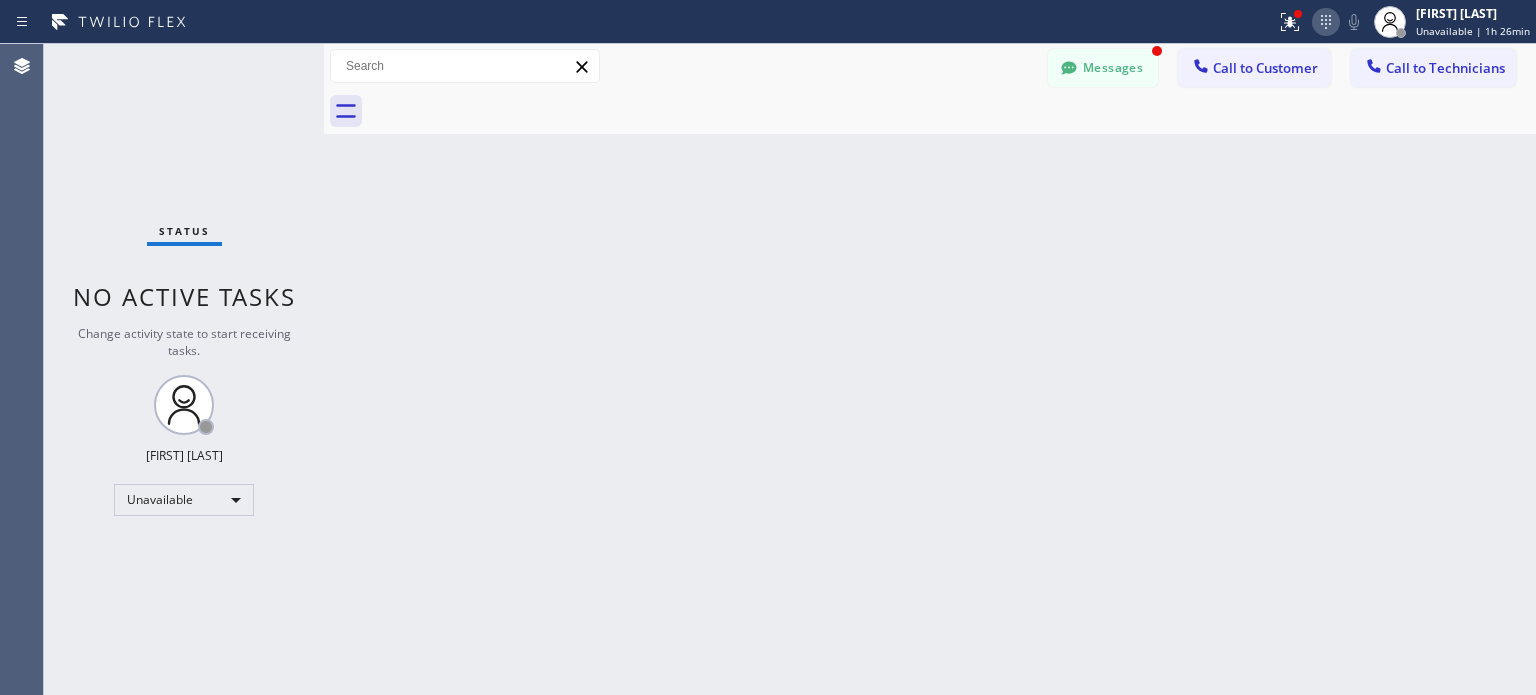 click 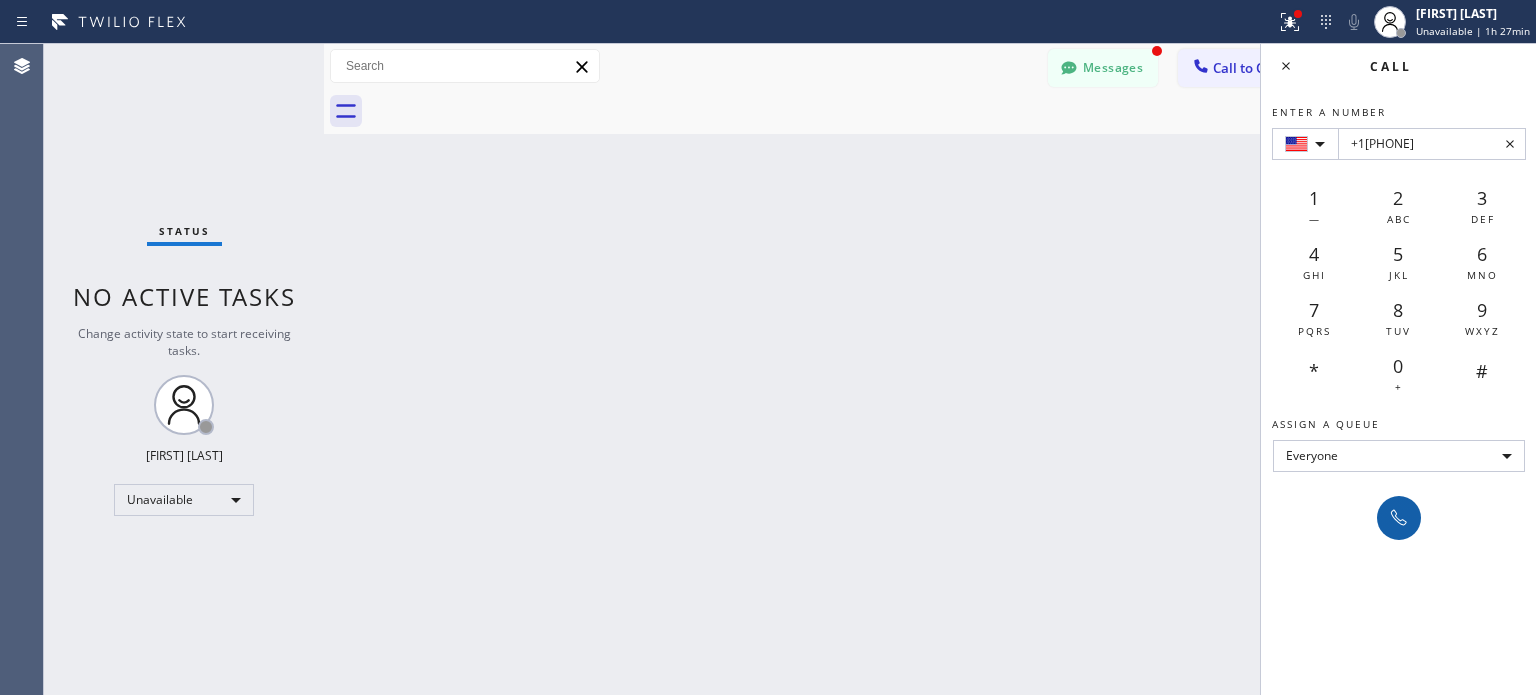 type on "+1[PHONE]" 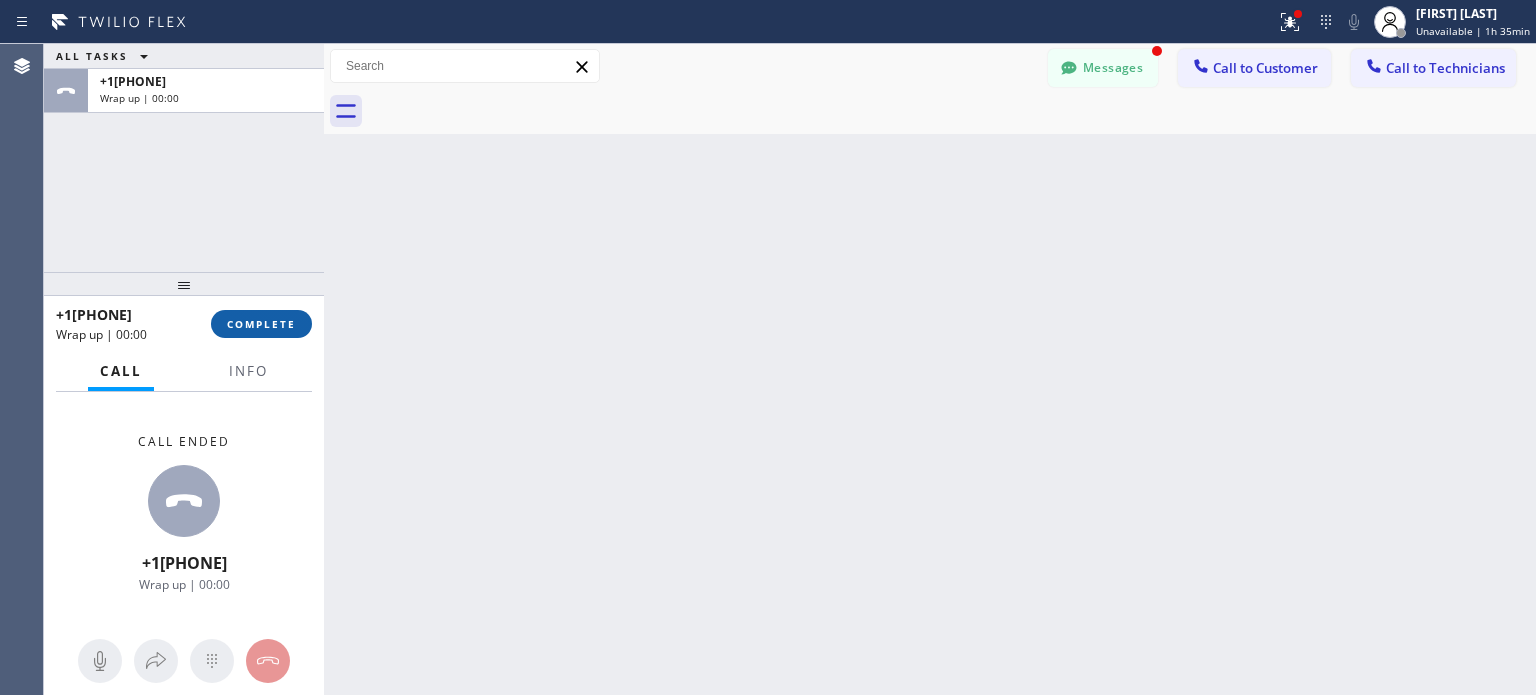 click on "COMPLETE" at bounding box center [261, 324] 